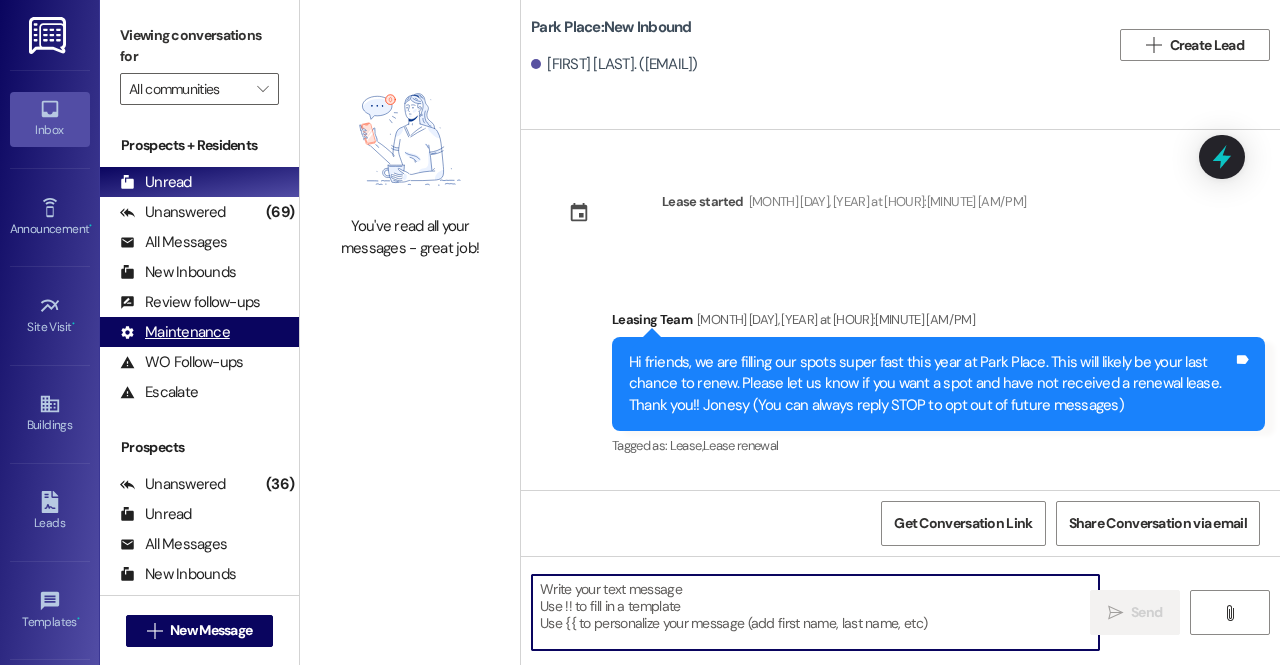 scroll, scrollTop: 0, scrollLeft: 0, axis: both 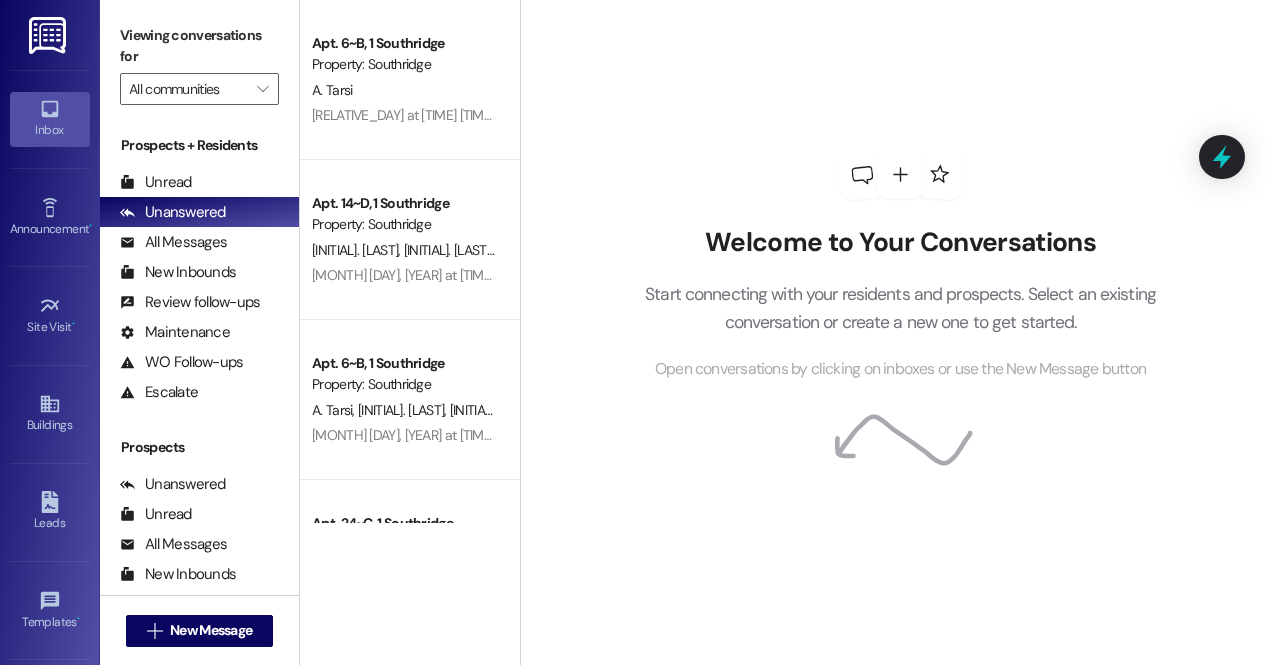 click at bounding box center (49, 35) 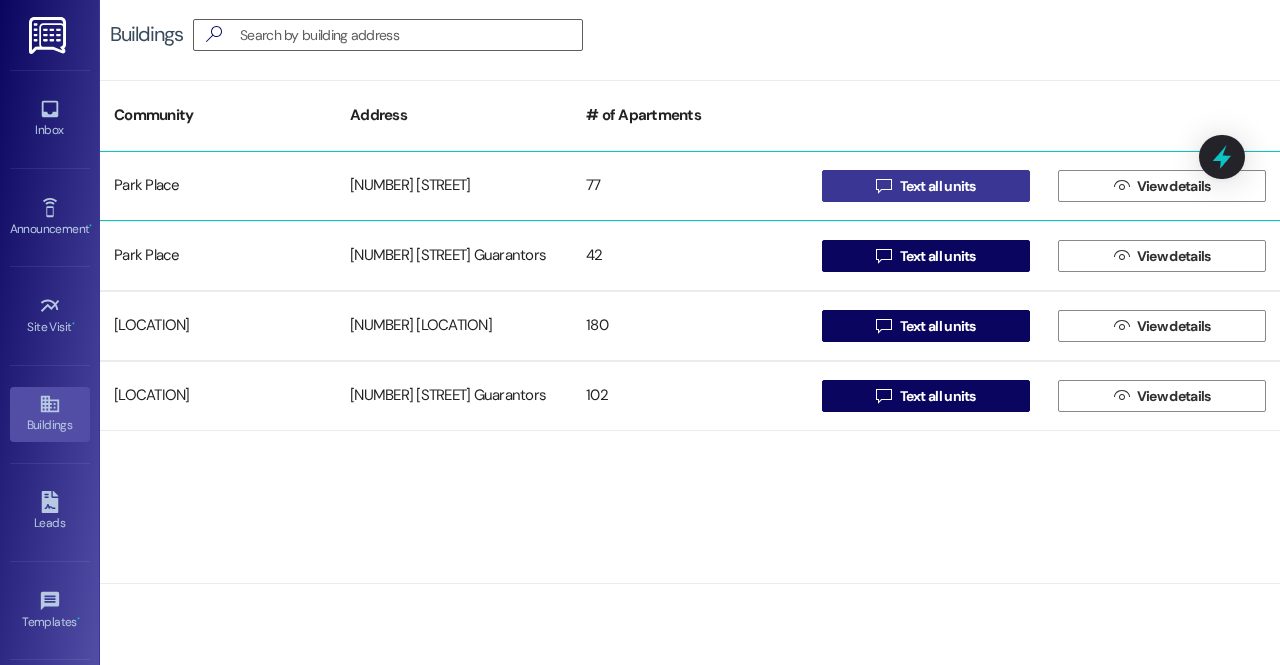 click on "Text all units" at bounding box center (938, 186) 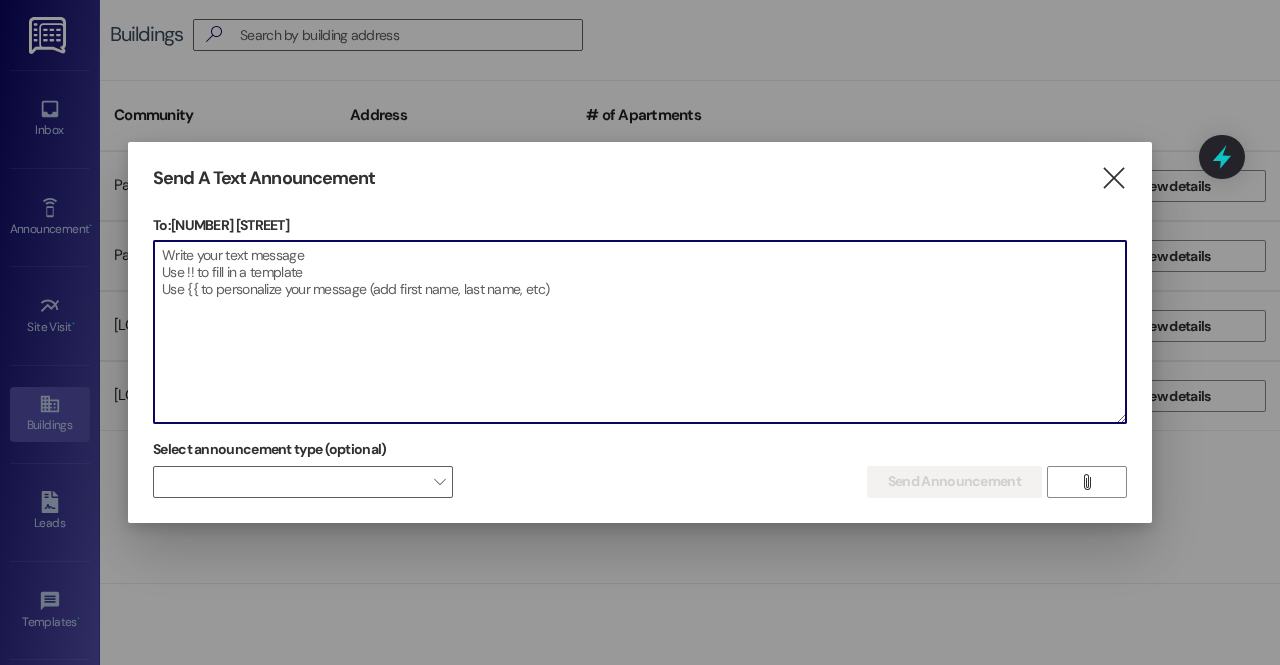click at bounding box center (640, 332) 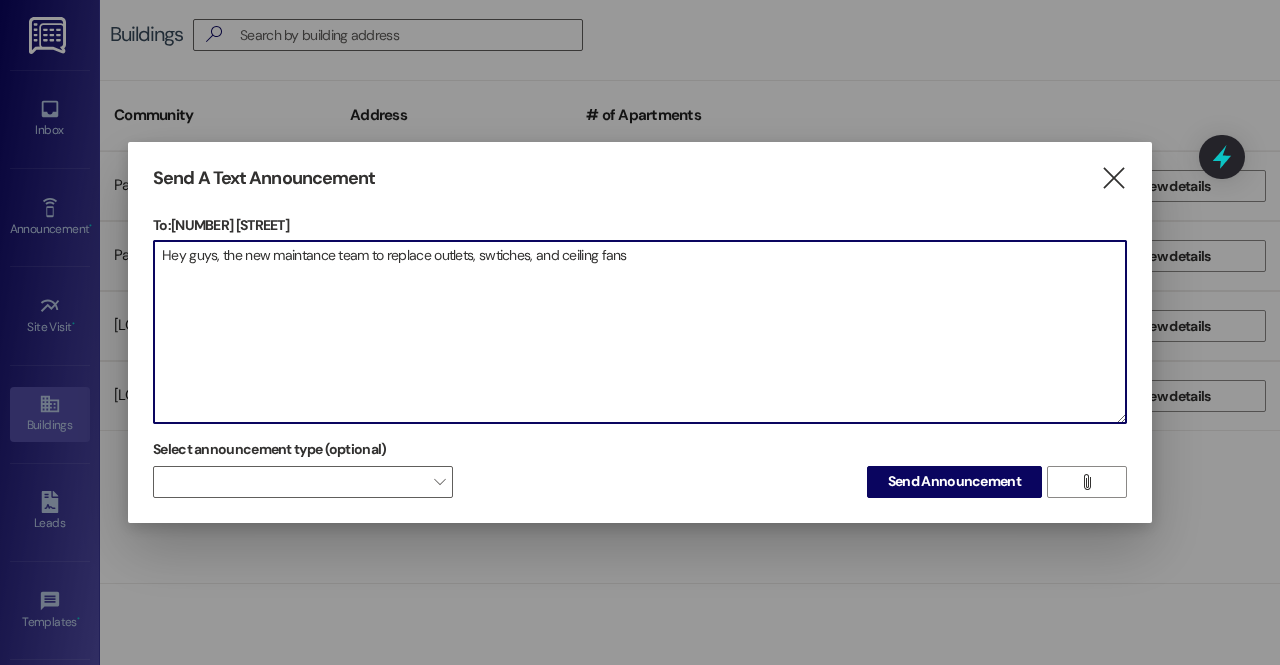 click on "Hey guys, the new maintance team to replace outlets, swtiches, and ceiling fans" at bounding box center (640, 332) 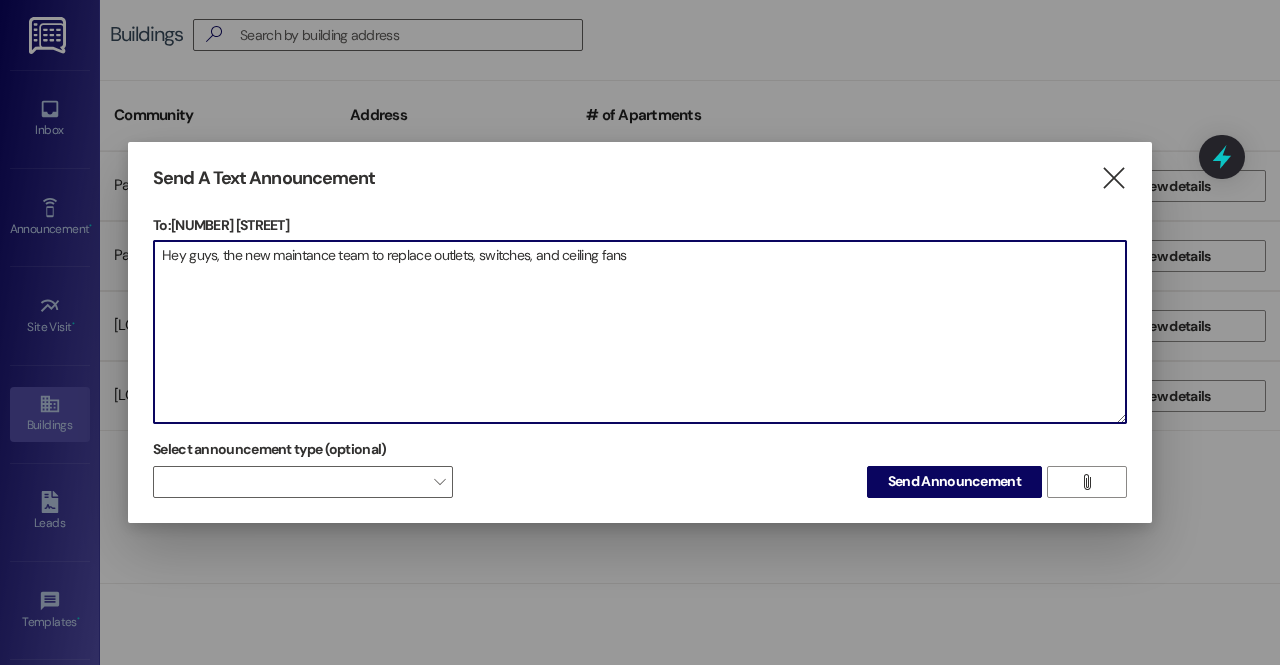 click on "Hey guys, the new maintance team to replace outlets, switches, and ceiling fans" at bounding box center [640, 332] 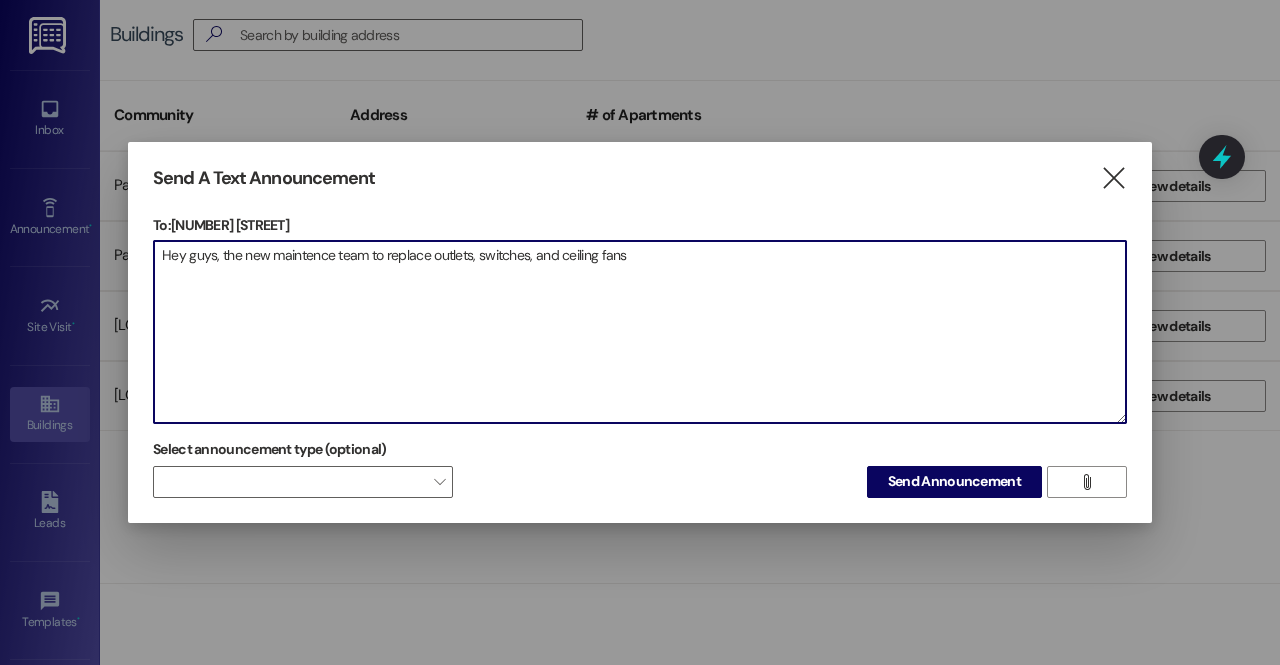 click on "Hey guys, the new maintence team to replace outlets, switches, and ceiling fans" at bounding box center (640, 332) 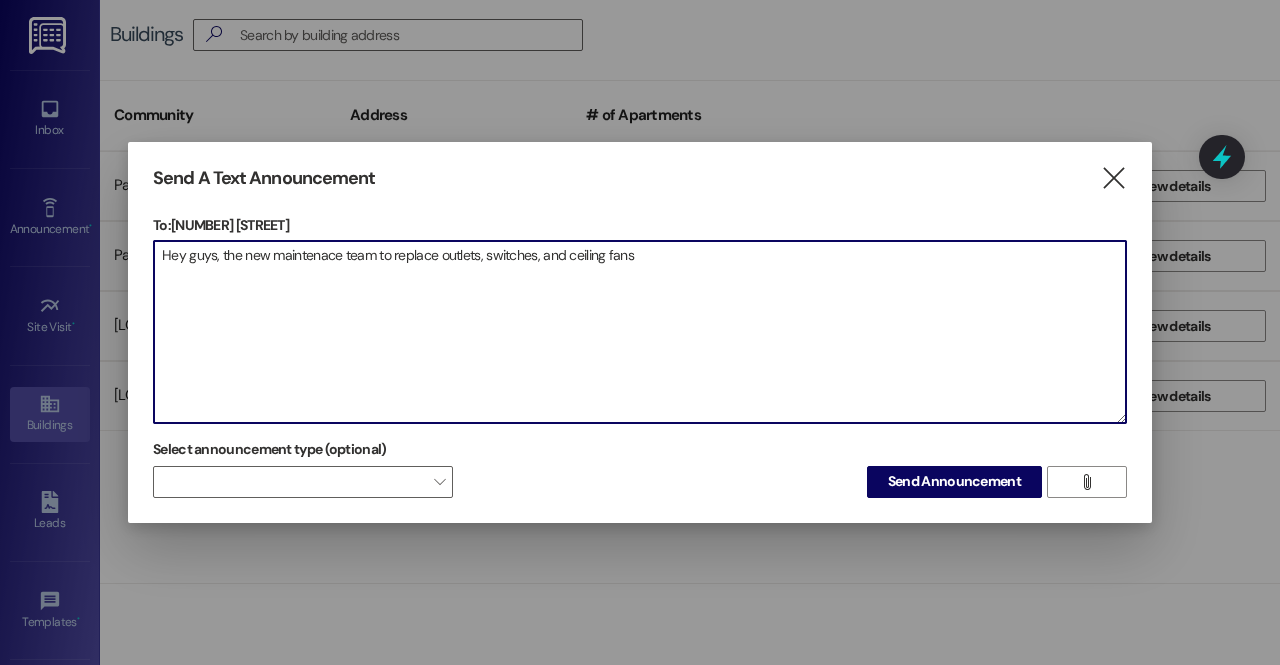click on "Hey guys, the new maintenace team to replace outlets, switches, and ceiling fans" at bounding box center [640, 332] 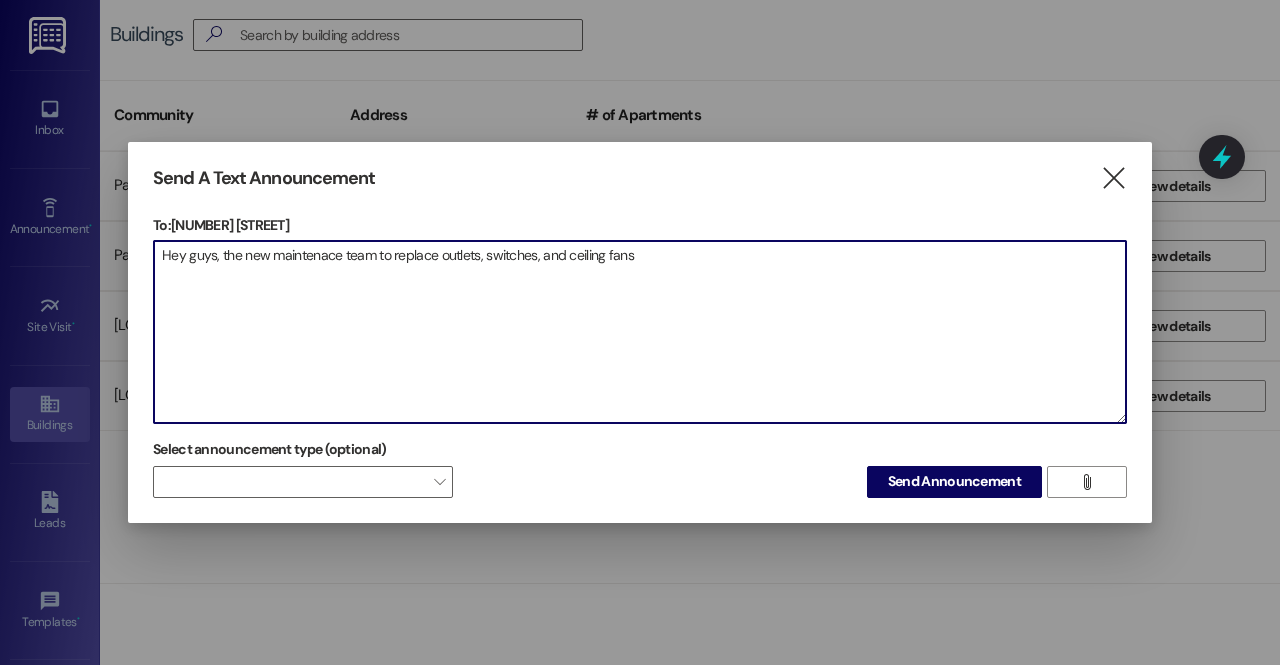 click on "Hey guys, the new maintenace team to replace outlets, switches, and ceiling fans" at bounding box center (640, 332) 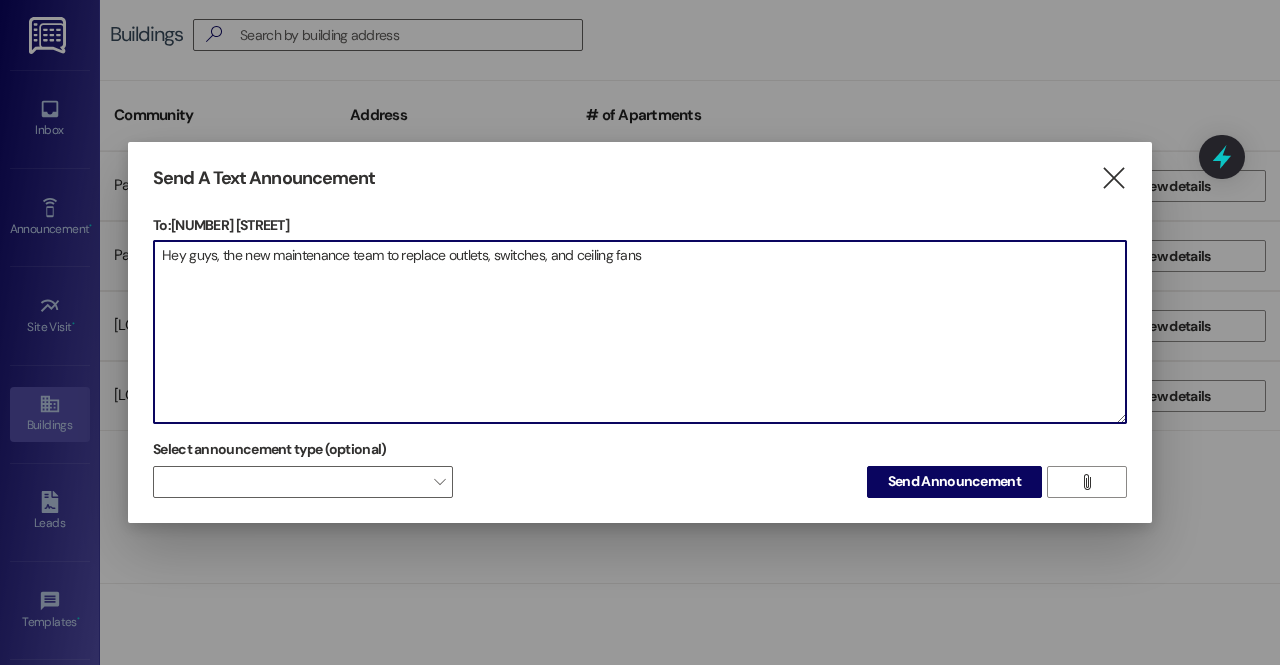 click on "Hey guys, the new maintenance team to replace outlets, switches, and ceiling fans" at bounding box center (640, 332) 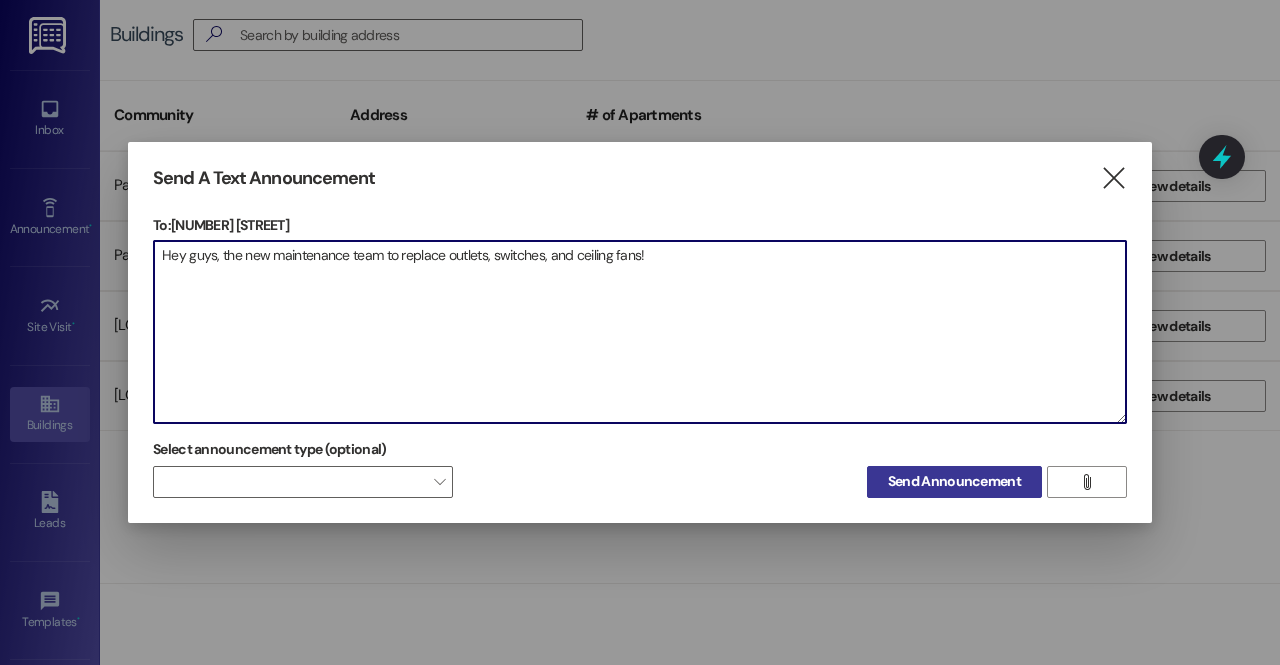 type on "Hey guys, the new maintenance team to replace outlets, switches, and ceiling fans!" 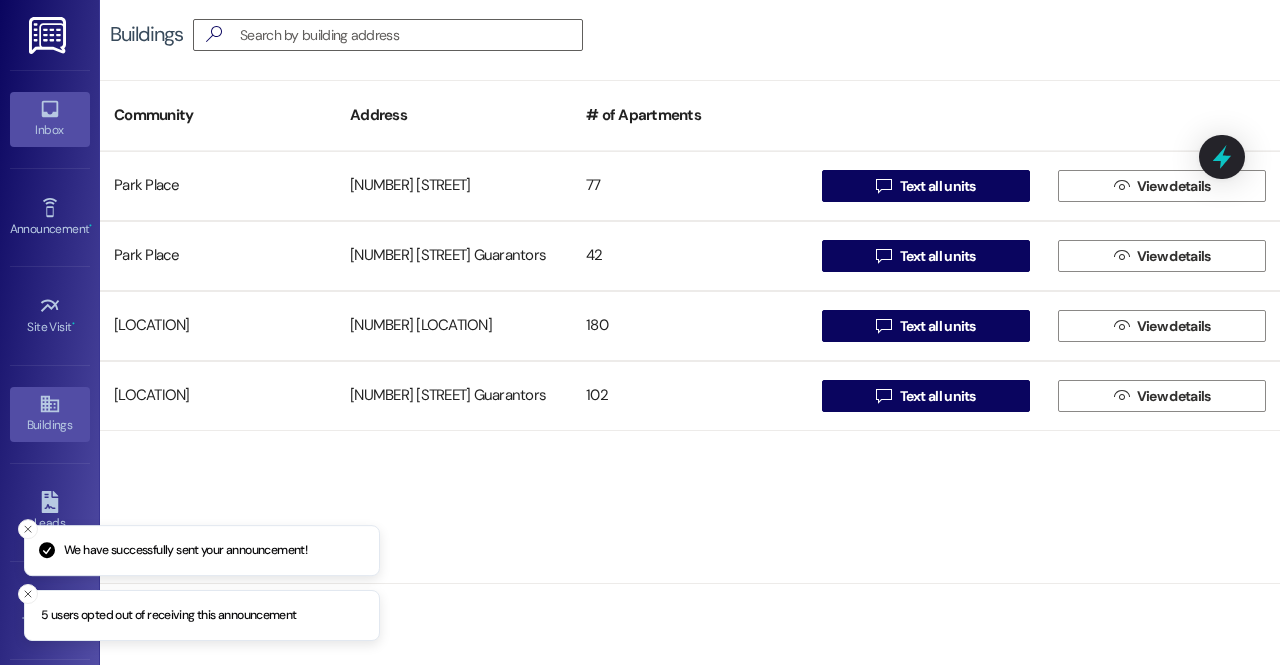 click on "Inbox" at bounding box center (50, 119) 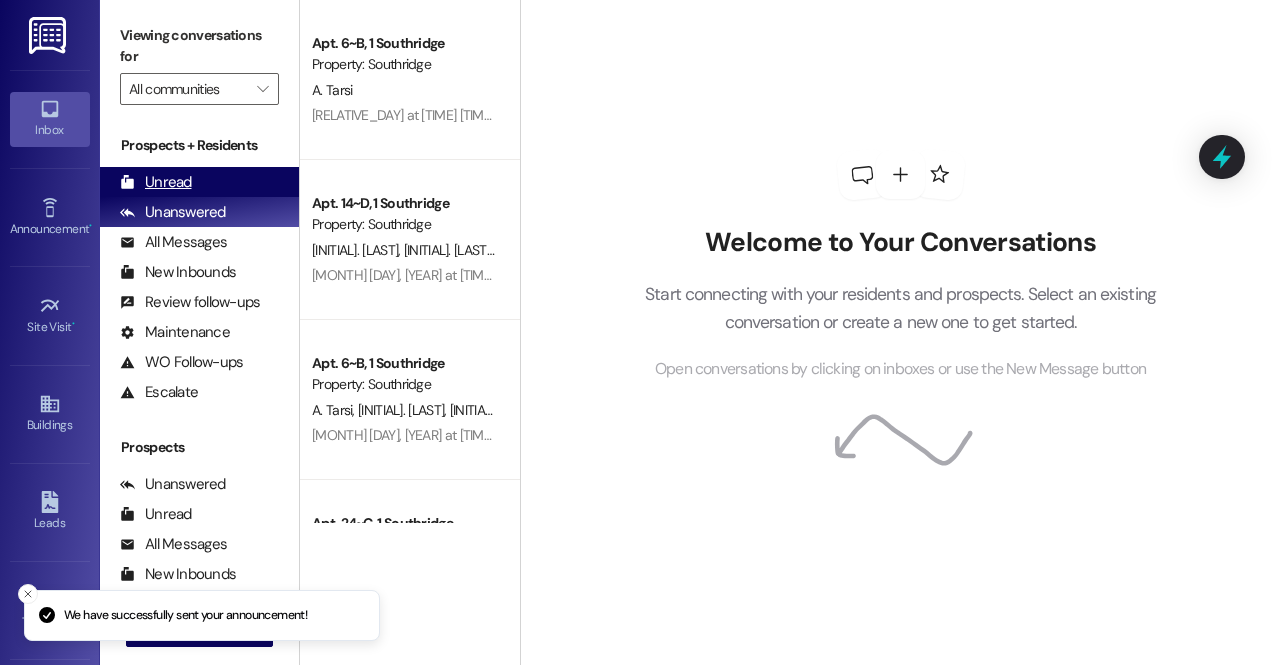 click on "Unread (0)" at bounding box center [199, 182] 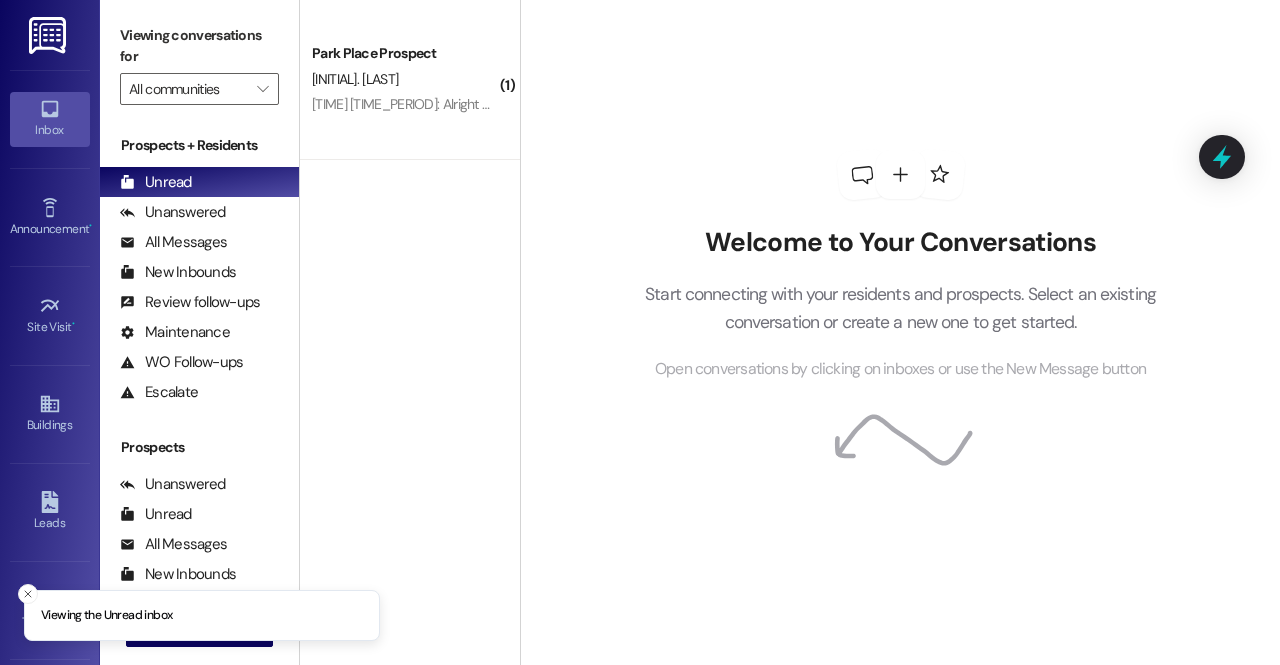 click at bounding box center [49, 35] 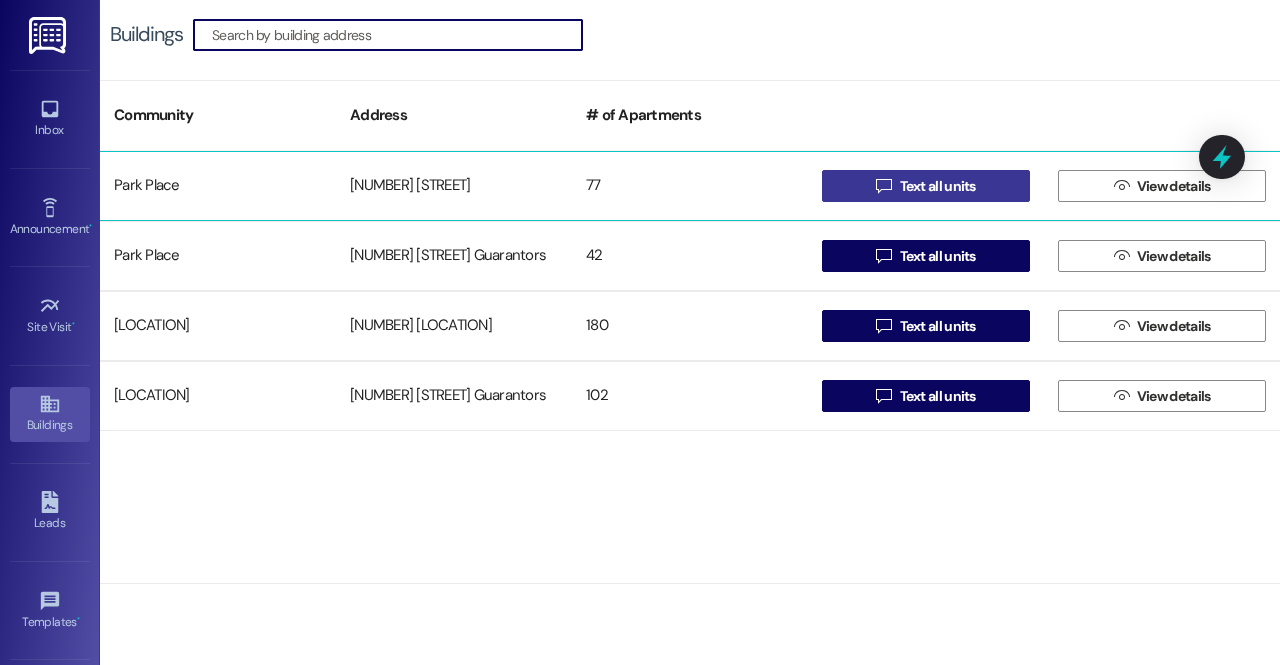 click on "Text all units" at bounding box center [938, 186] 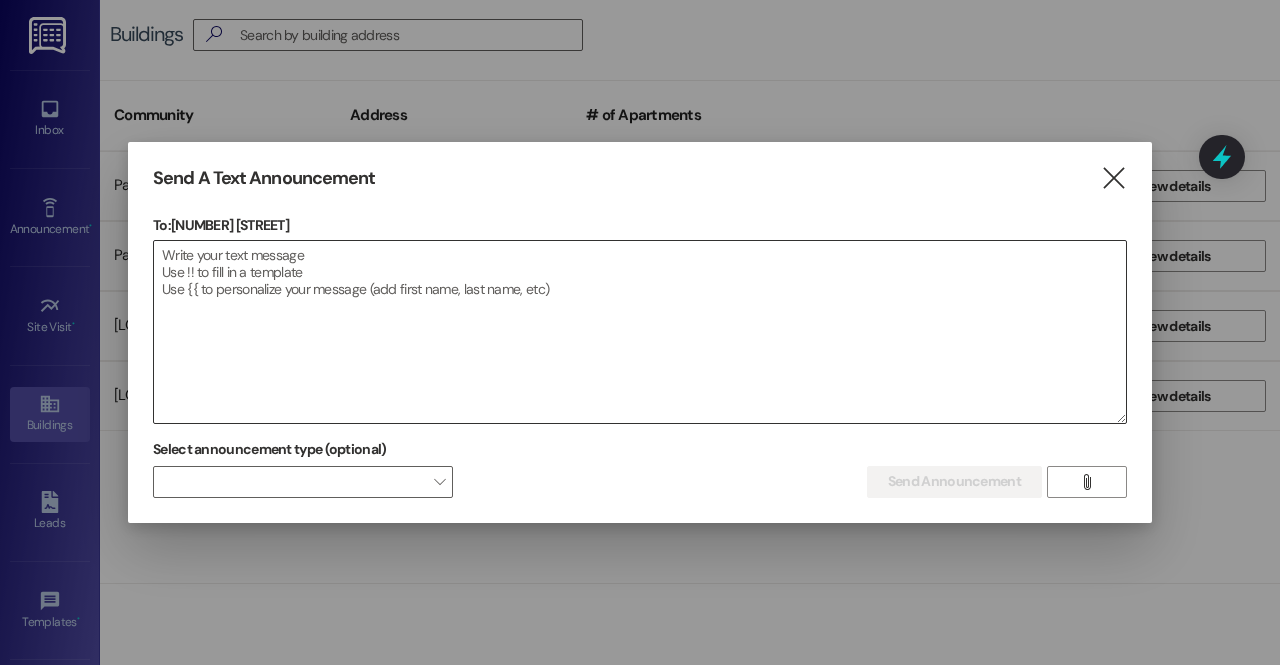 click at bounding box center (640, 332) 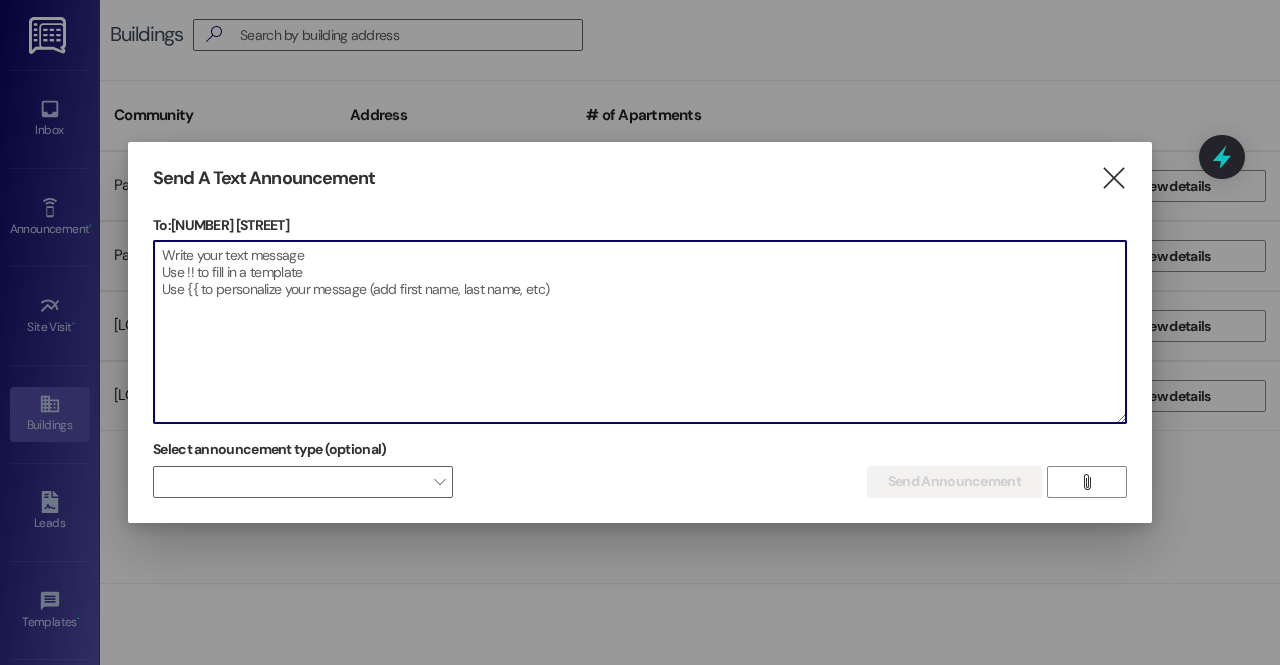 click at bounding box center [640, 332] 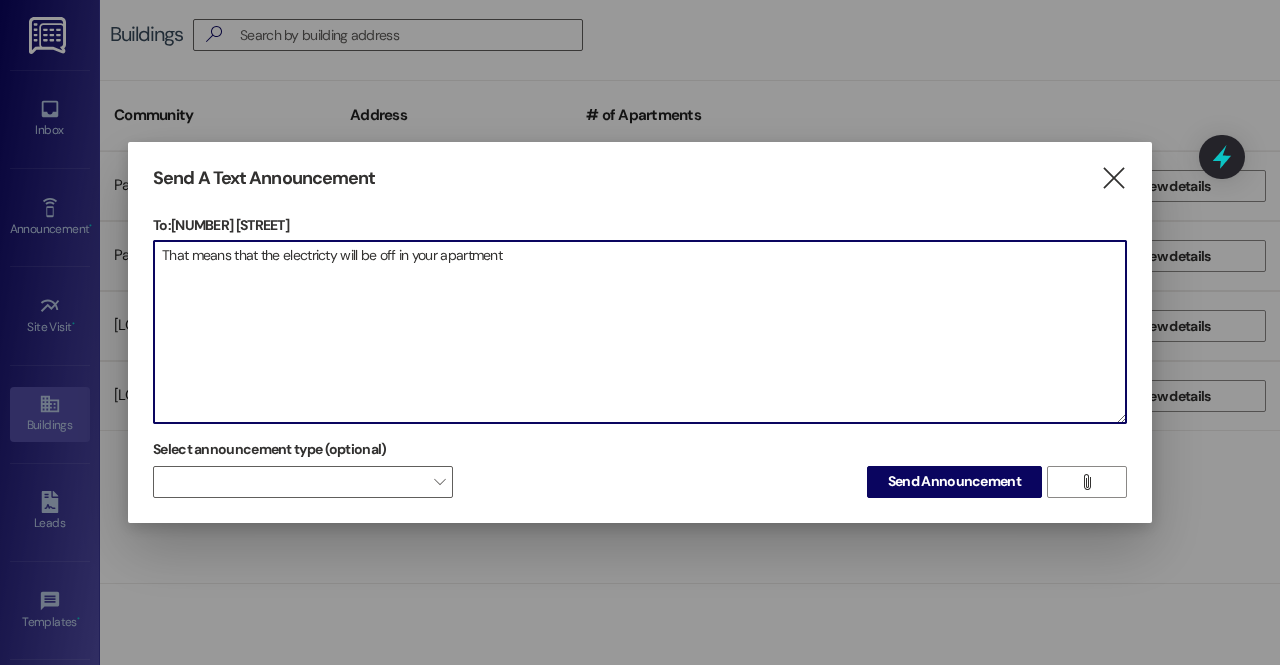 click on "That means that the electricty will be off in your apartment" at bounding box center (640, 332) 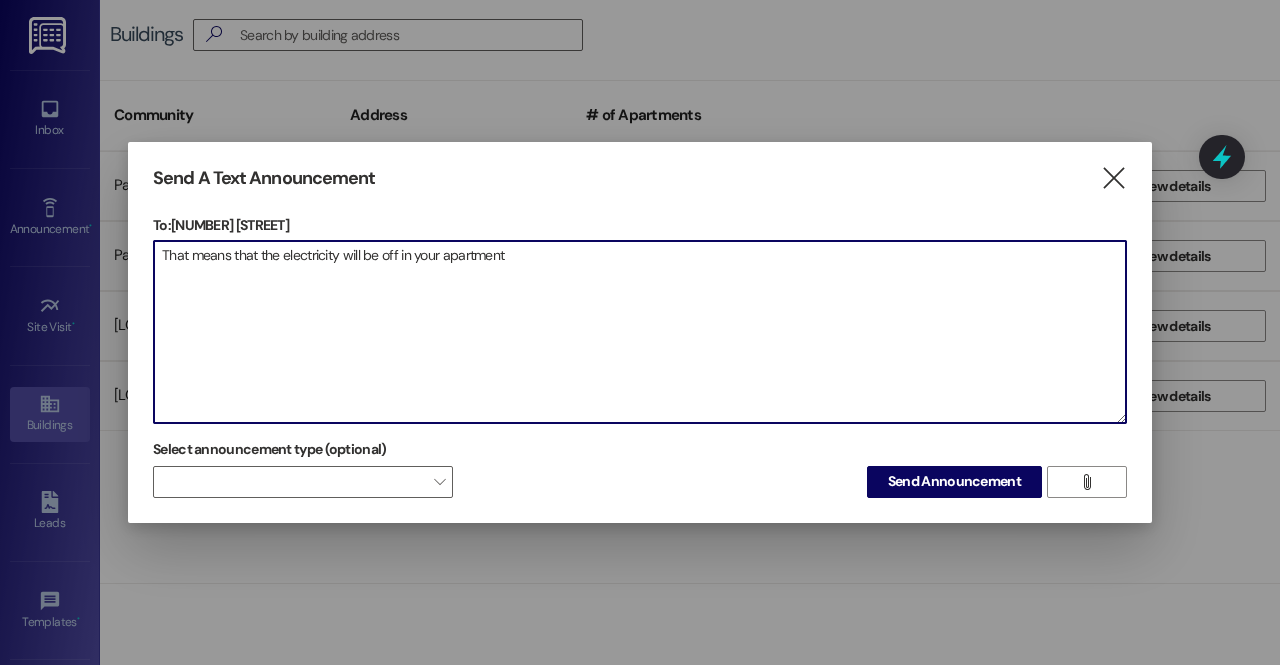 click on "That means that the electricity will be off in your apartment" at bounding box center [640, 332] 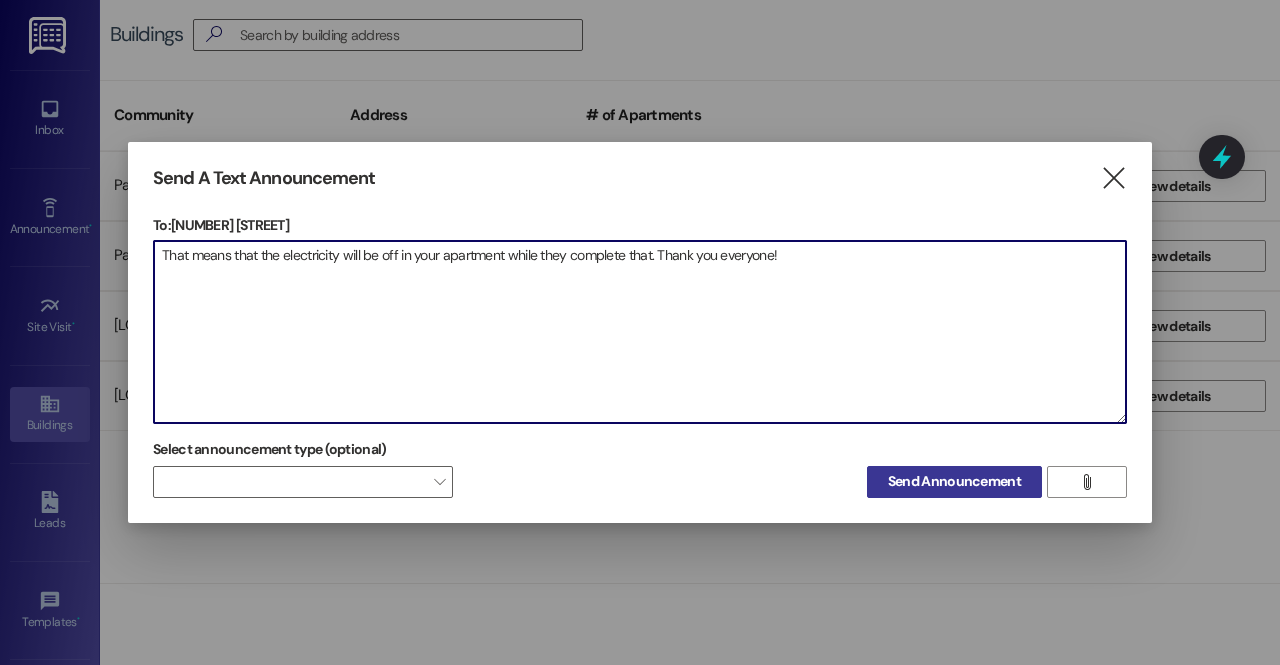 type on "That means that the electricity will be off in your apartment while they complete that. Thank you everyone!" 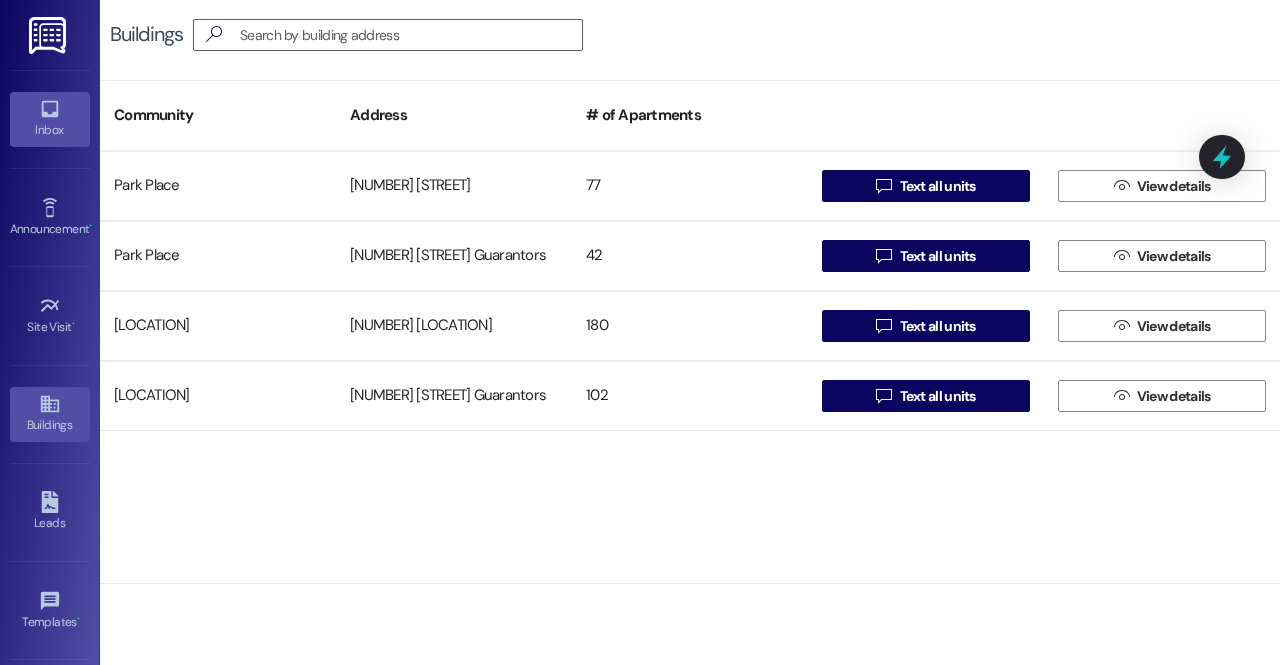 click on "Inbox" at bounding box center [50, 119] 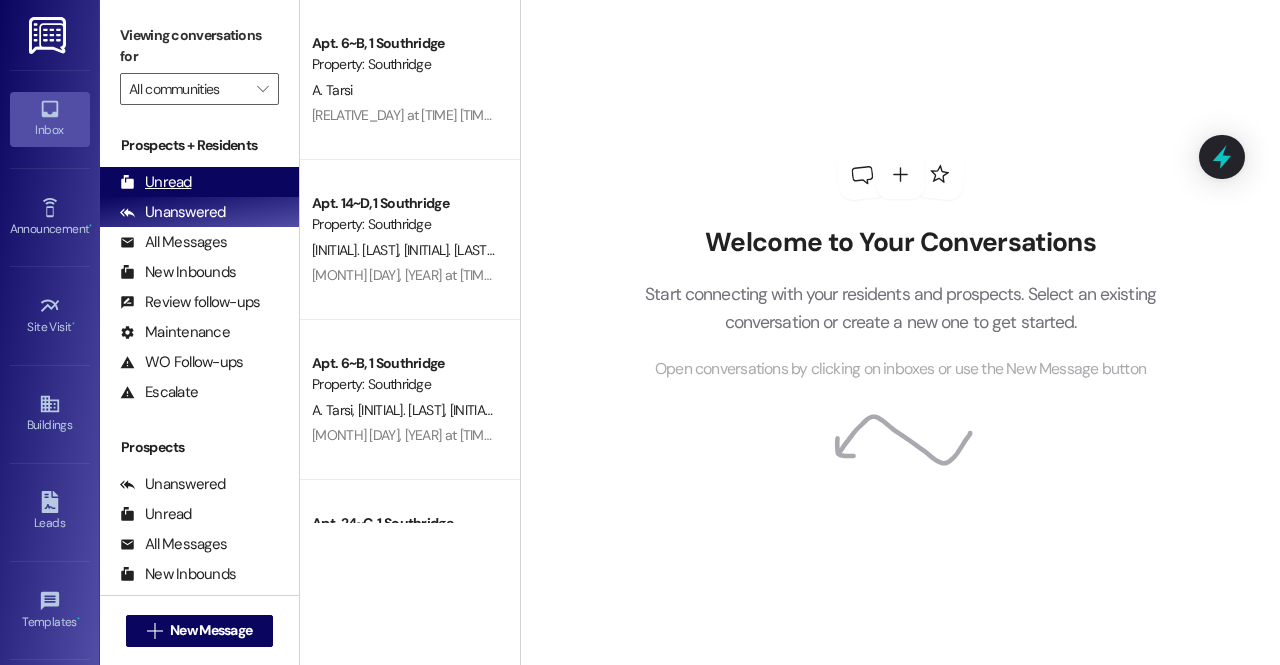 click on "Unread" at bounding box center (156, 182) 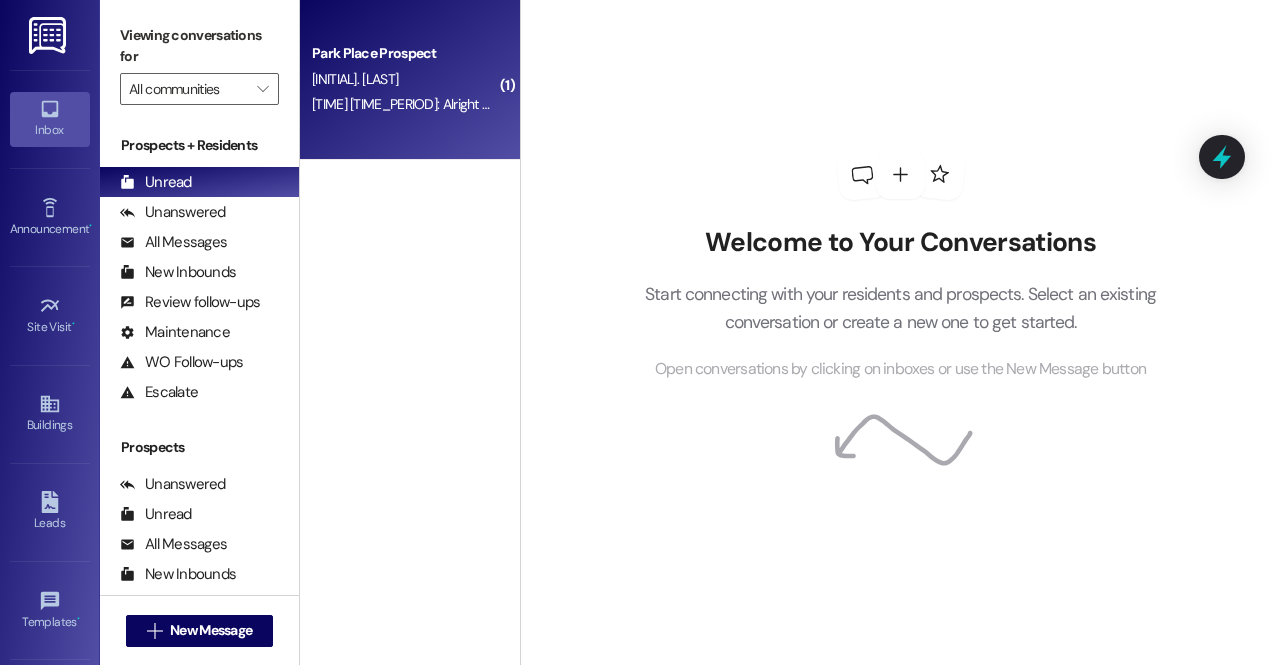 click on "2:51 PM: Alright great! 2:51 PM: Alright great!" at bounding box center [414, 104] 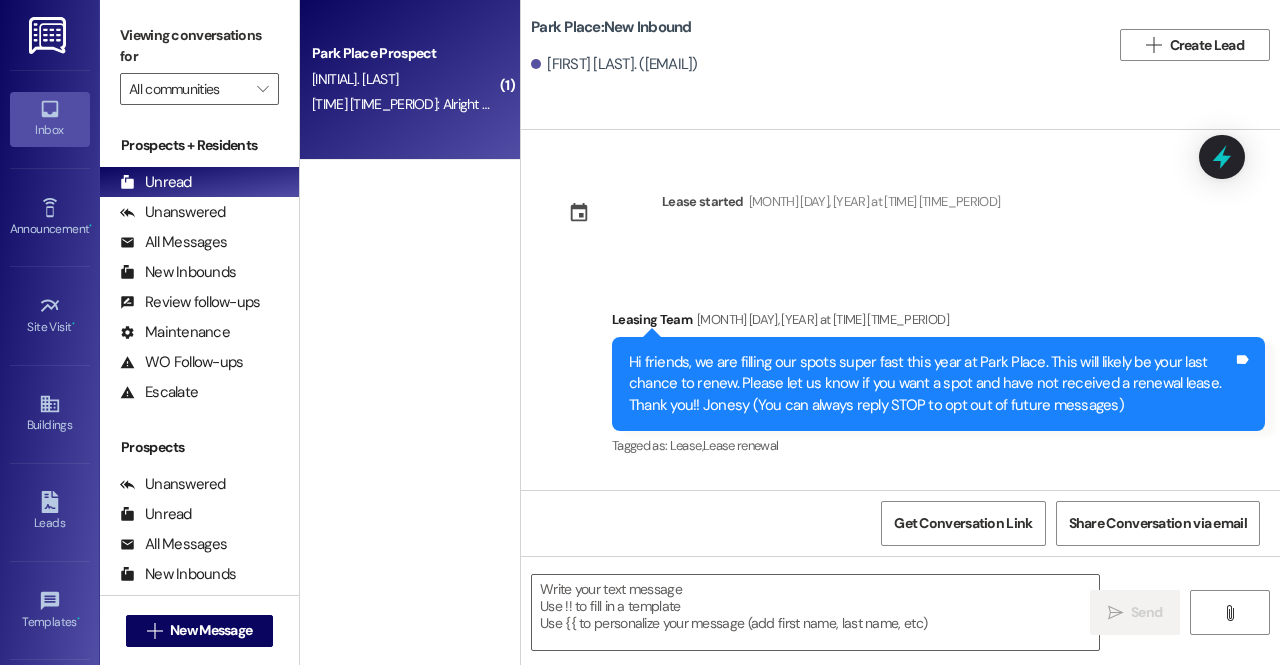 scroll, scrollTop: 18612, scrollLeft: 0, axis: vertical 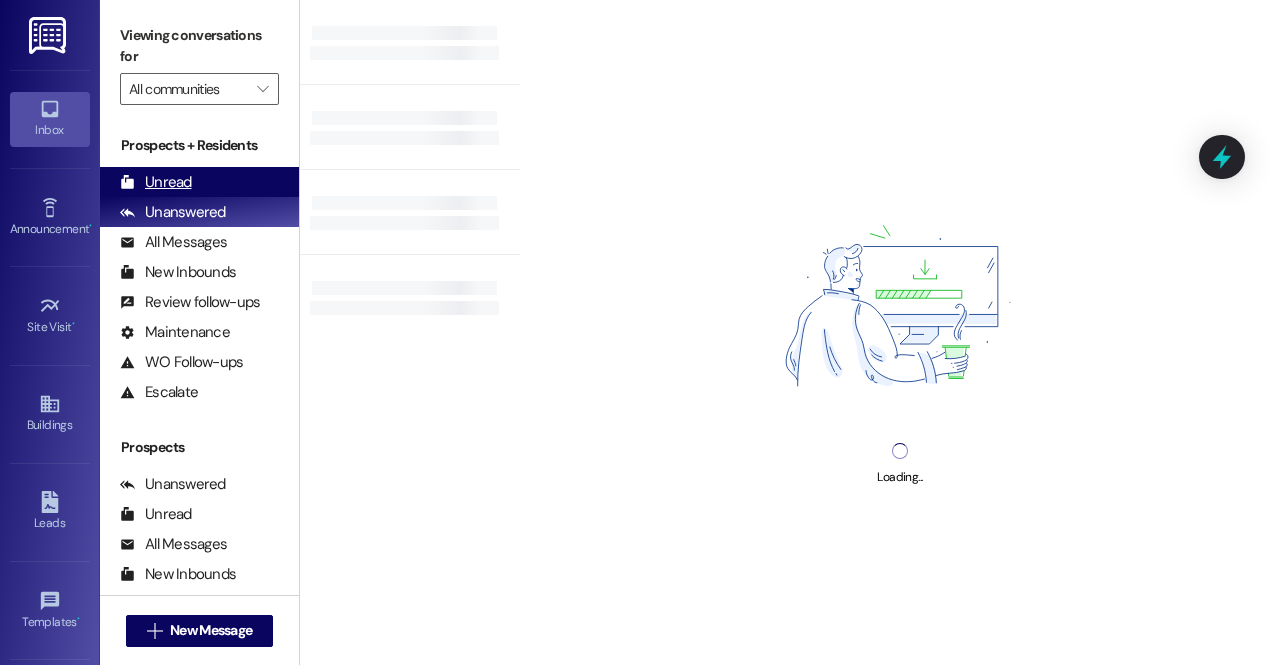 click on "Unread (0)" at bounding box center (199, 182) 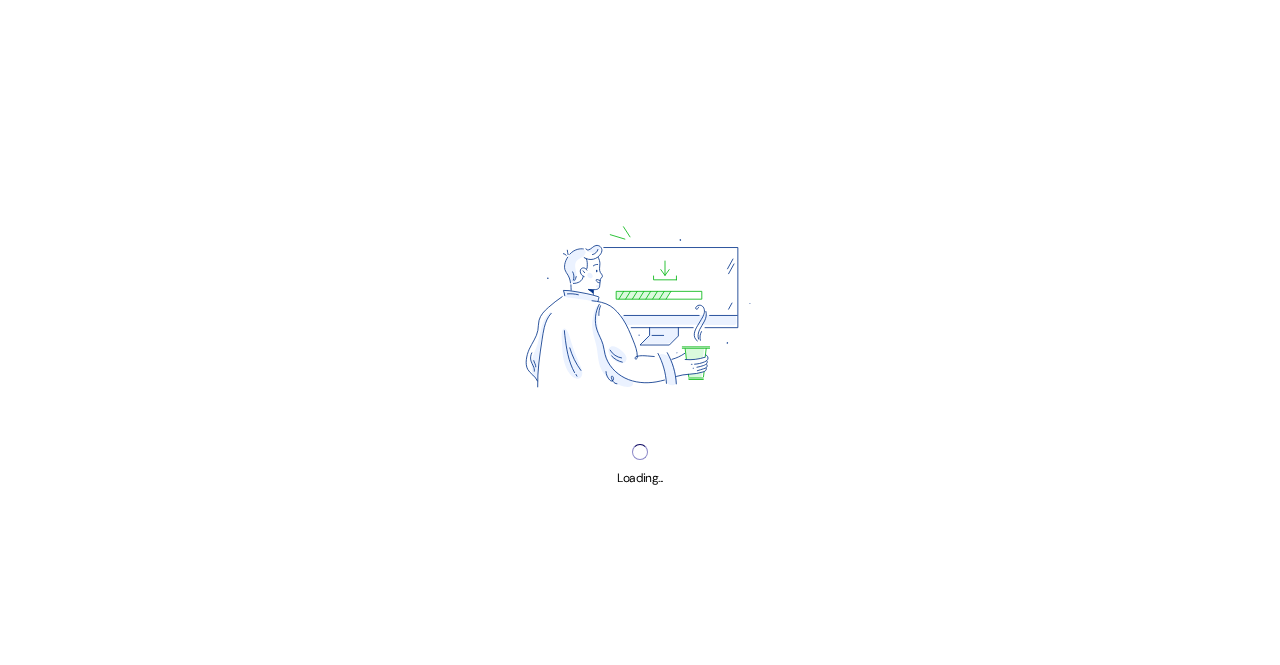 scroll, scrollTop: 0, scrollLeft: 0, axis: both 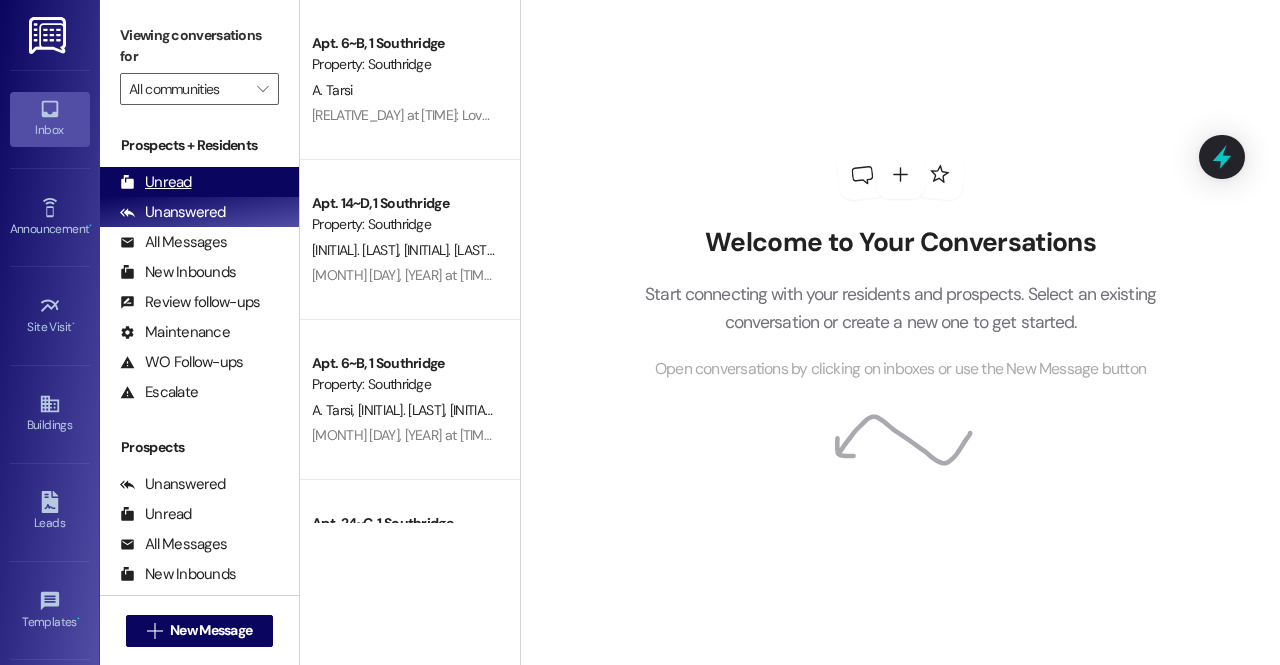 click on "Unread (0)" at bounding box center [199, 182] 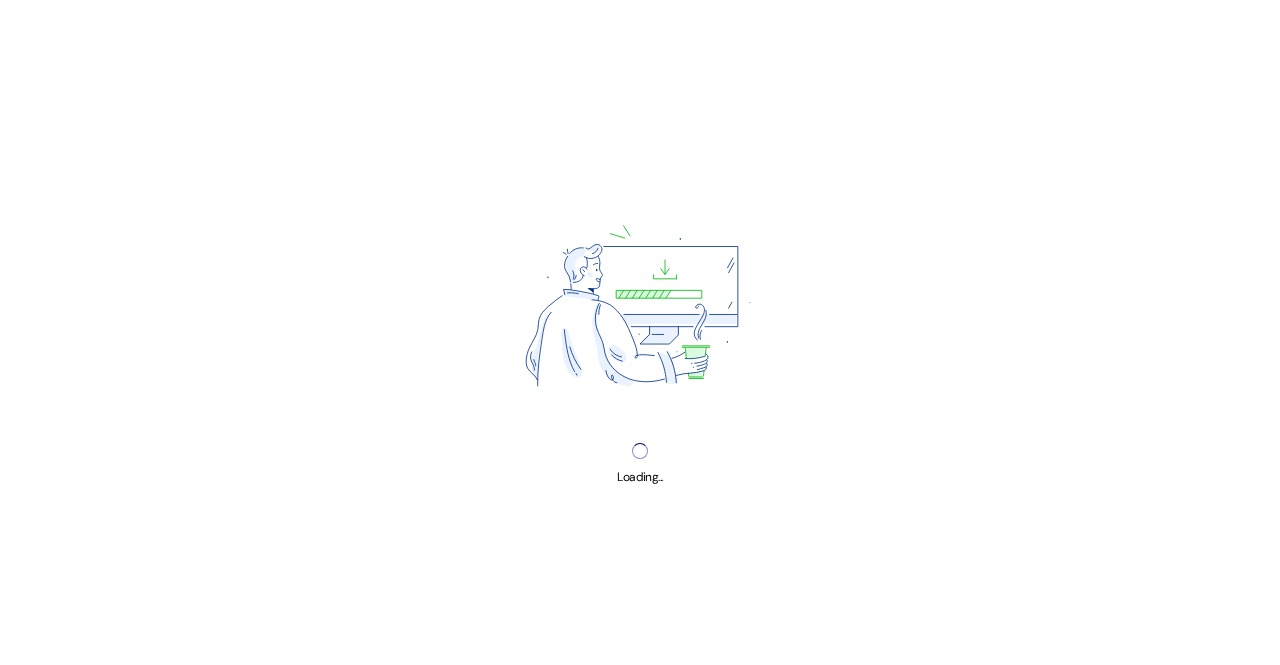 scroll, scrollTop: 0, scrollLeft: 0, axis: both 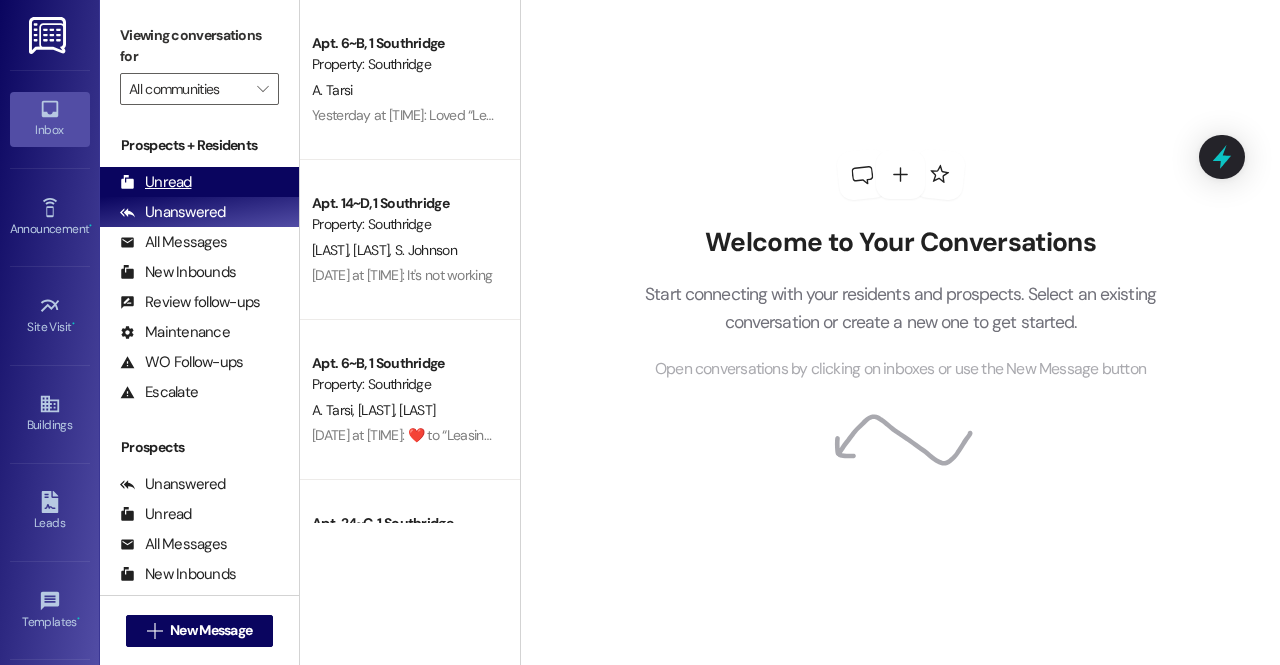click on "Unread (0)" at bounding box center (199, 182) 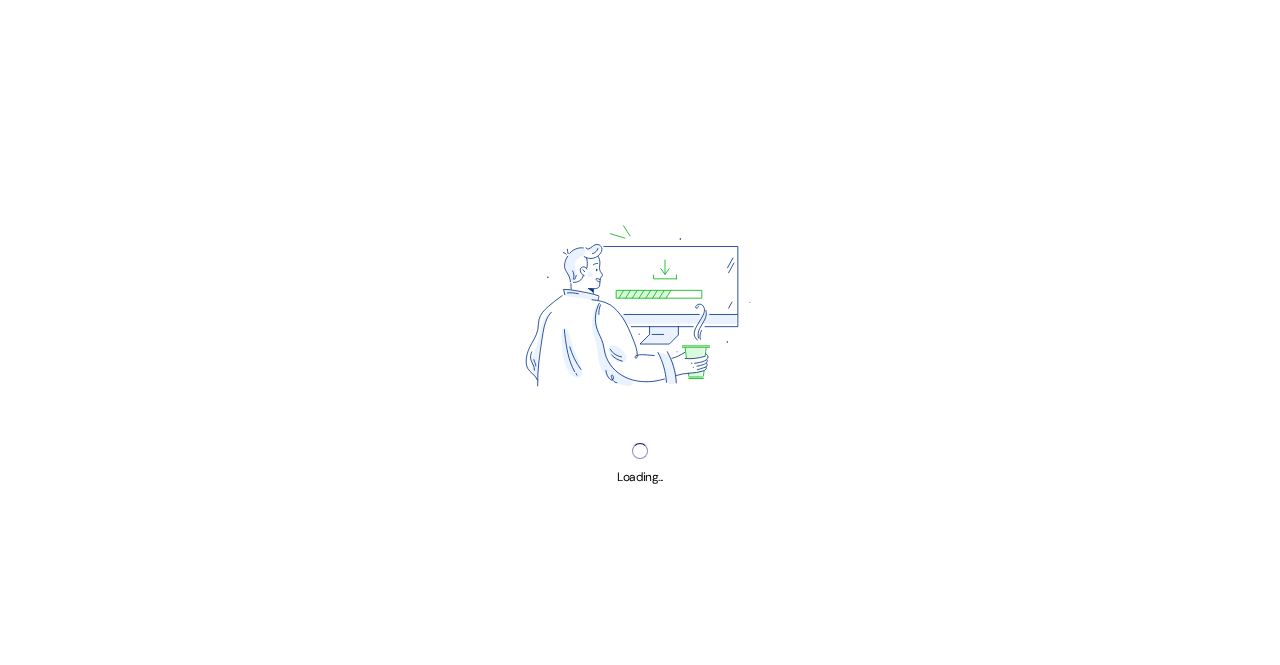 scroll, scrollTop: 0, scrollLeft: 0, axis: both 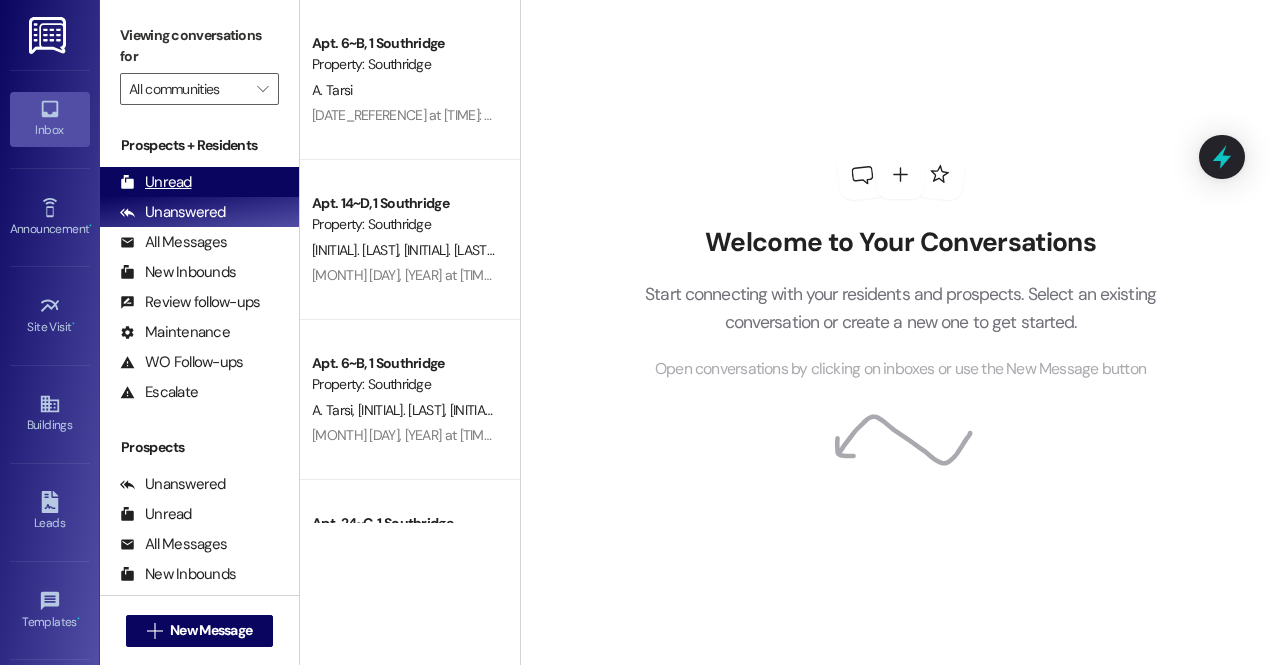 click on "Unread (0)" at bounding box center (199, 182) 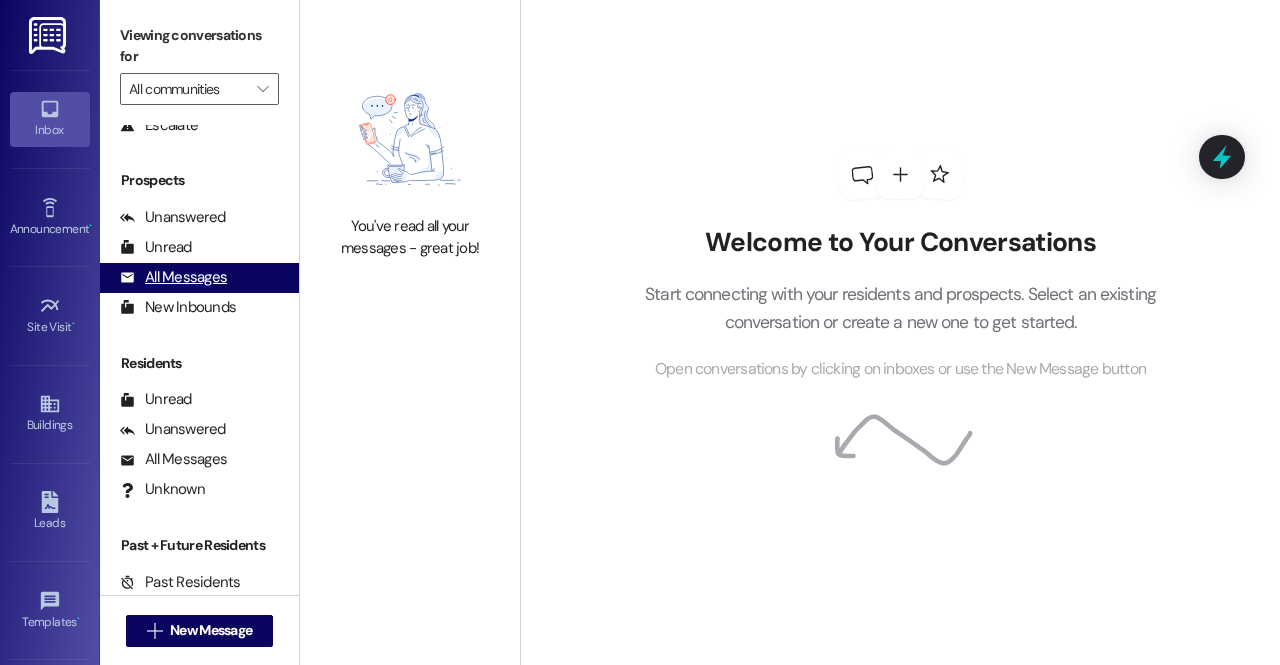 scroll, scrollTop: 0, scrollLeft: 0, axis: both 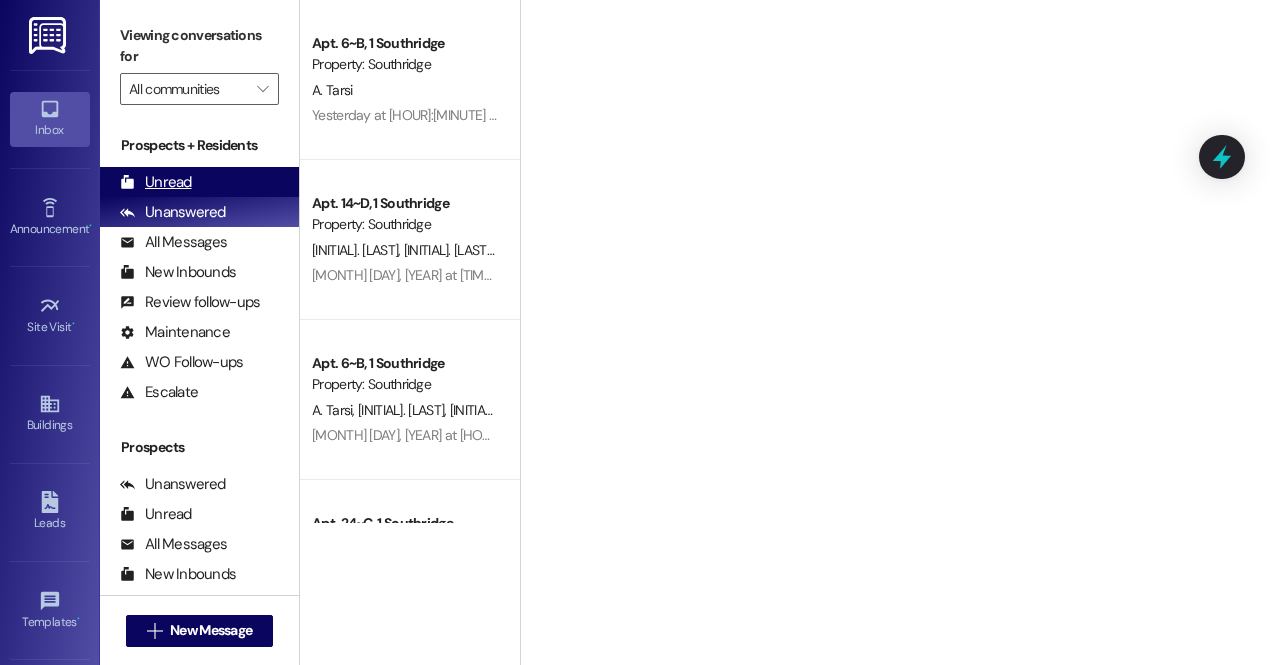 click on "Unread (0)" at bounding box center (199, 182) 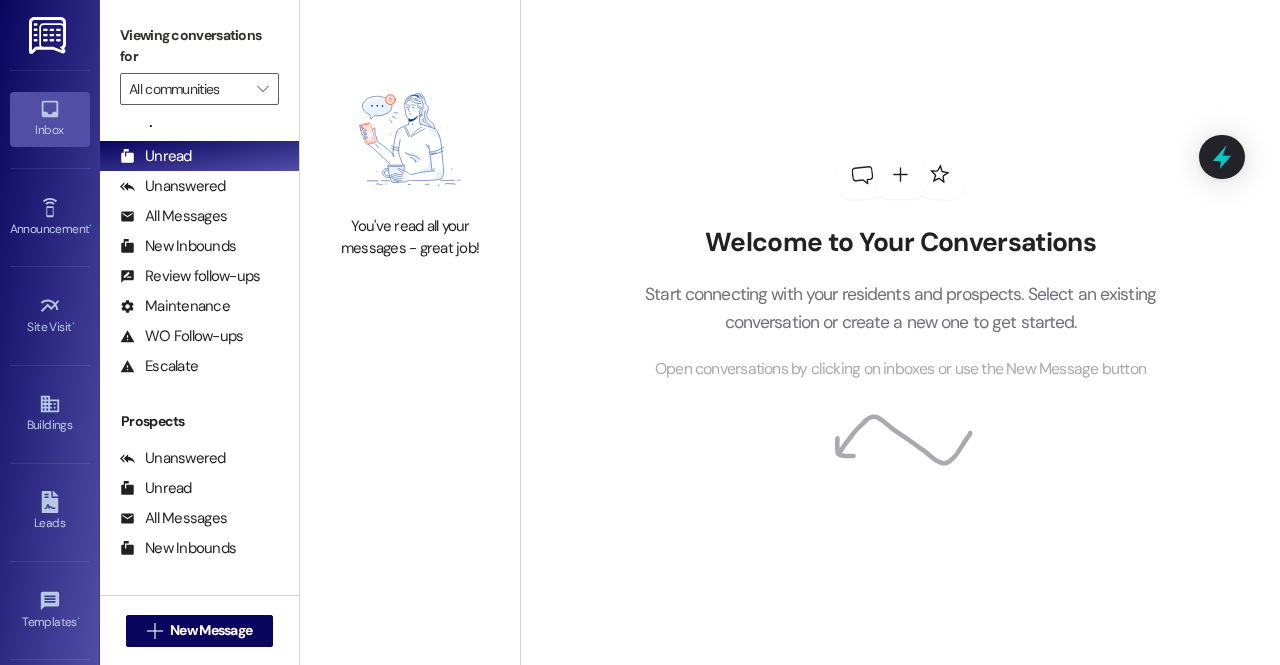 scroll, scrollTop: 0, scrollLeft: 0, axis: both 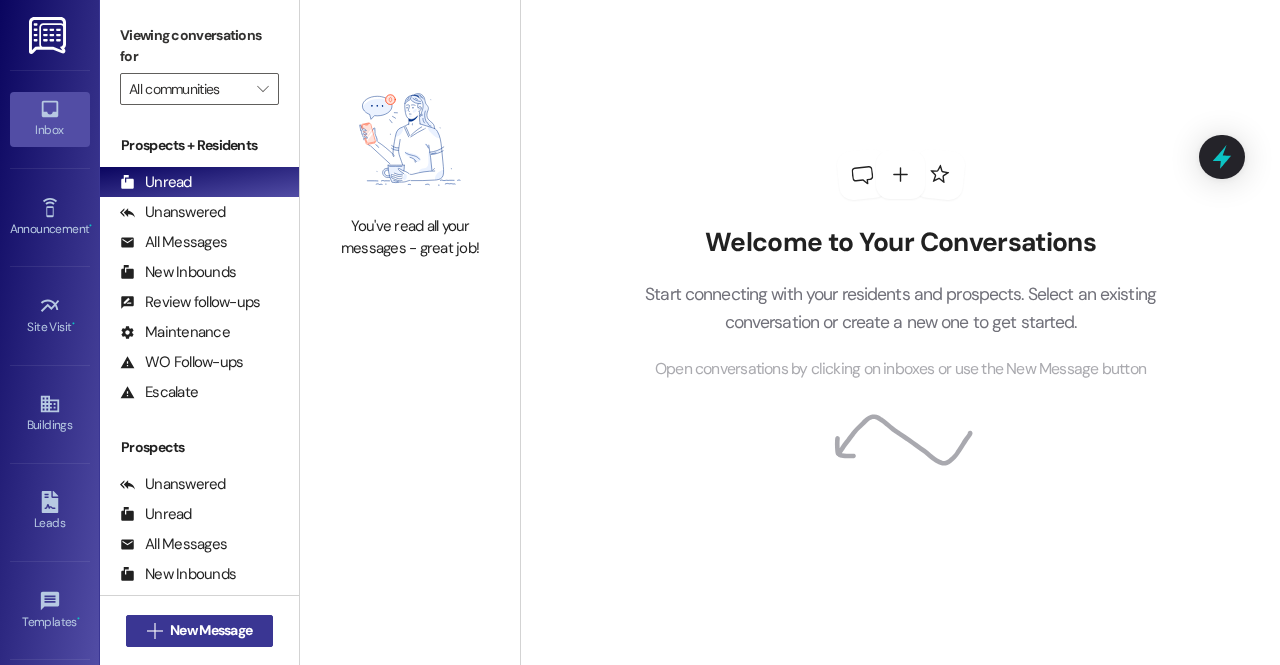 click on " New Message" at bounding box center [200, 631] 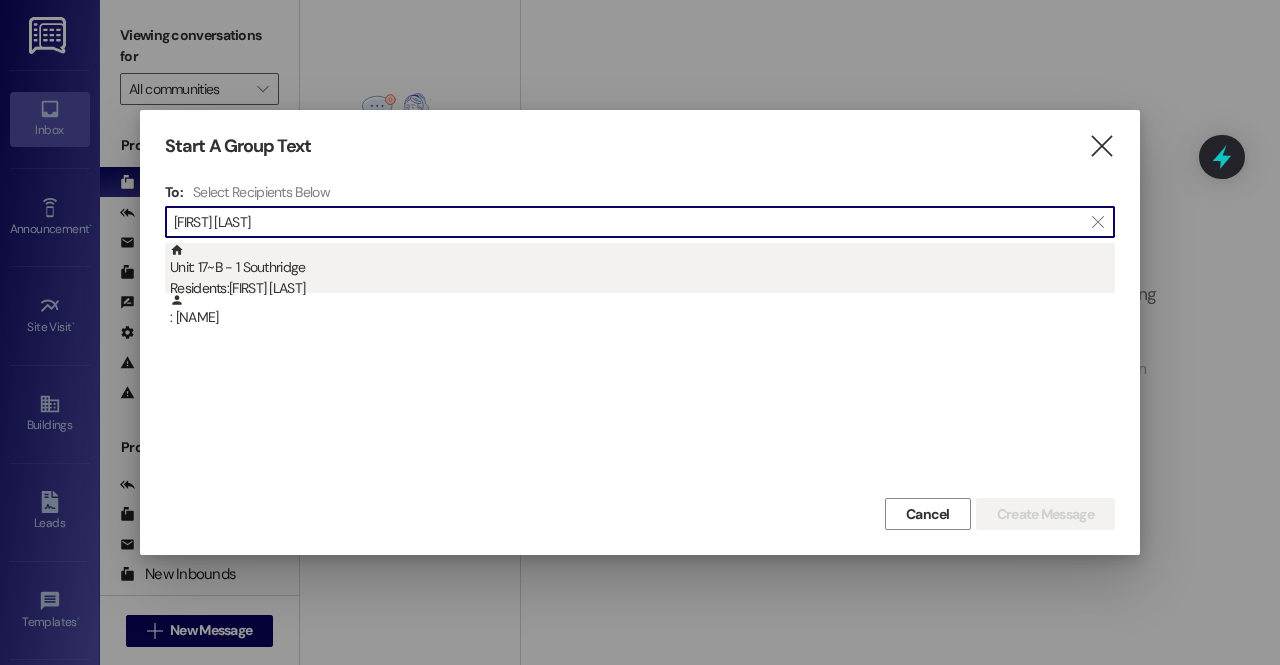 type on "rachel ellin" 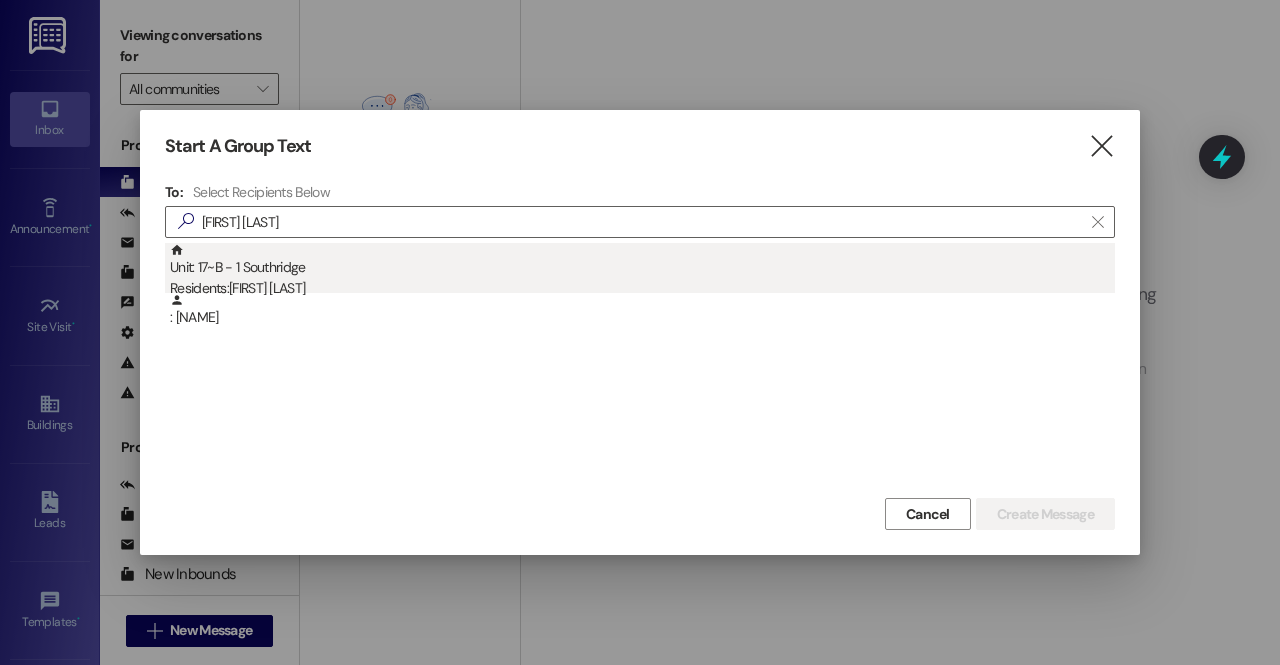 click on "Unit: 17~B - 1 Southridge Residents:  Rachel Ellingson" at bounding box center [642, 271] 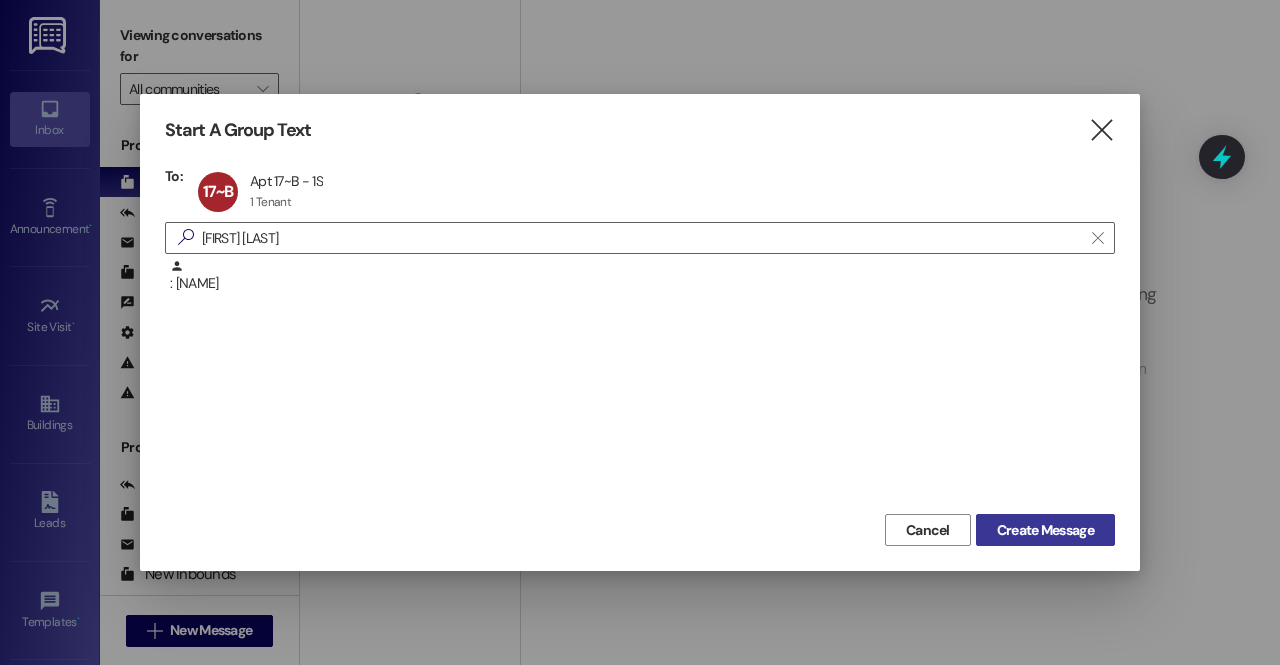 click on "Create Message" at bounding box center [1045, 530] 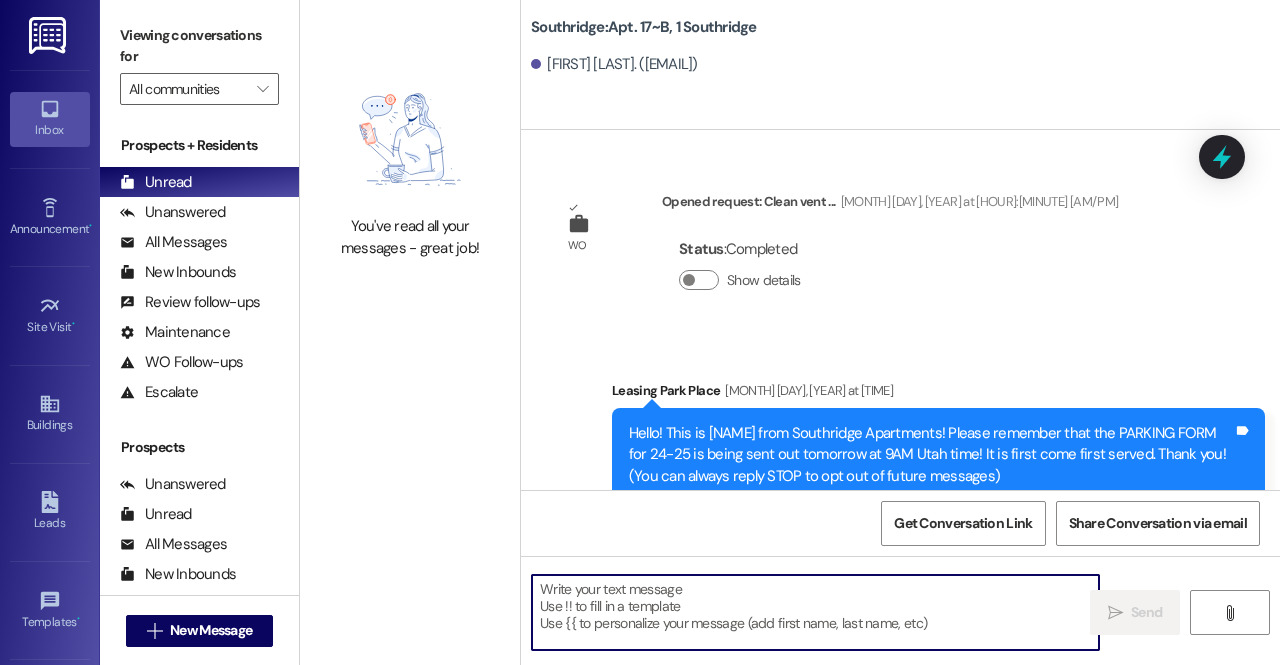 scroll, scrollTop: 47659, scrollLeft: 0, axis: vertical 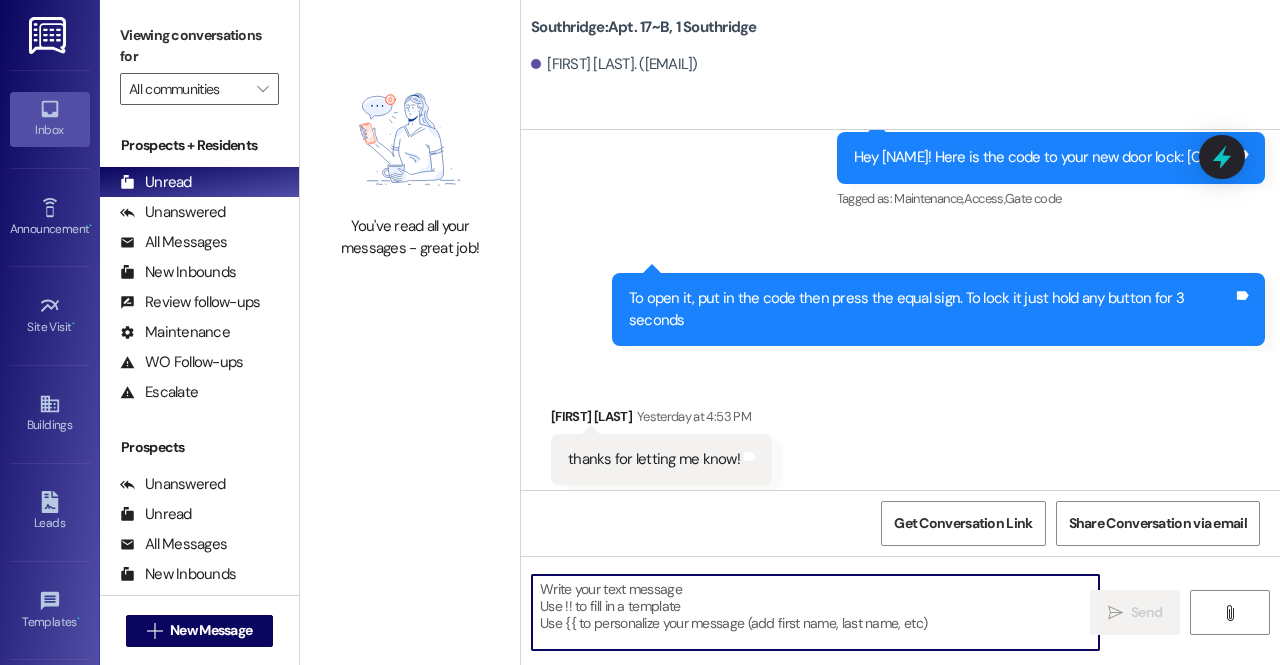 click at bounding box center (815, 612) 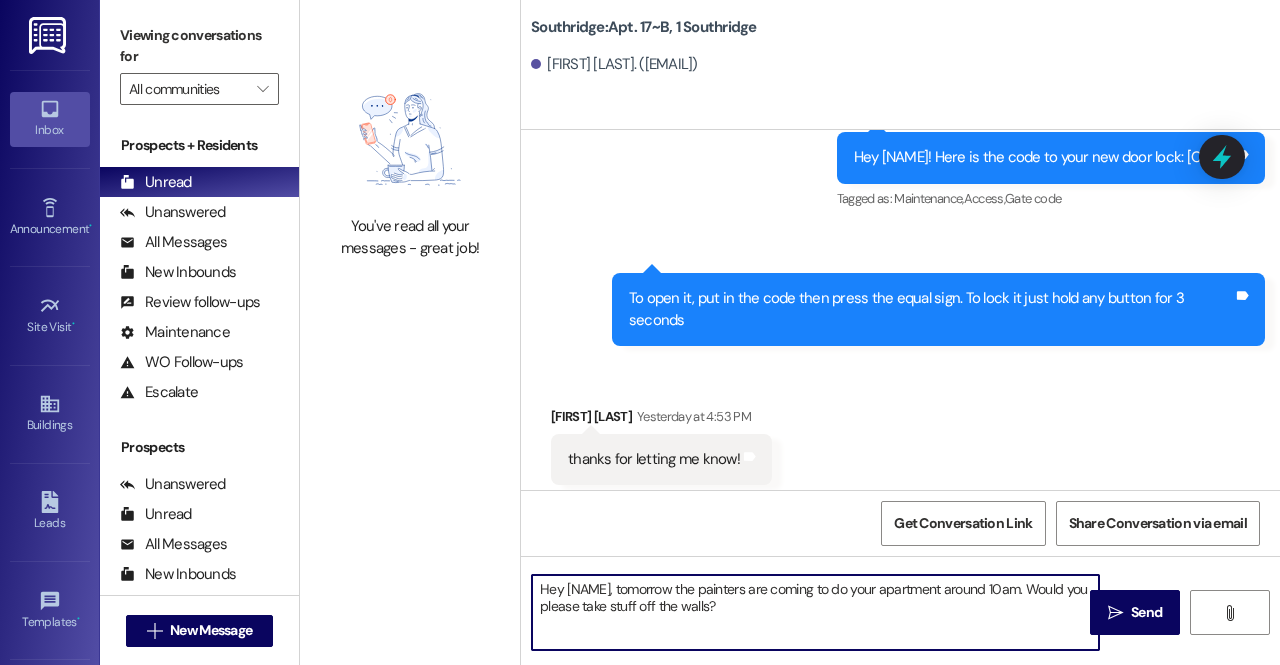 type on "Hey Rachel, tomorrow the painters are coming to do your apartment around 10am. Would you please take stuff off the walls?" 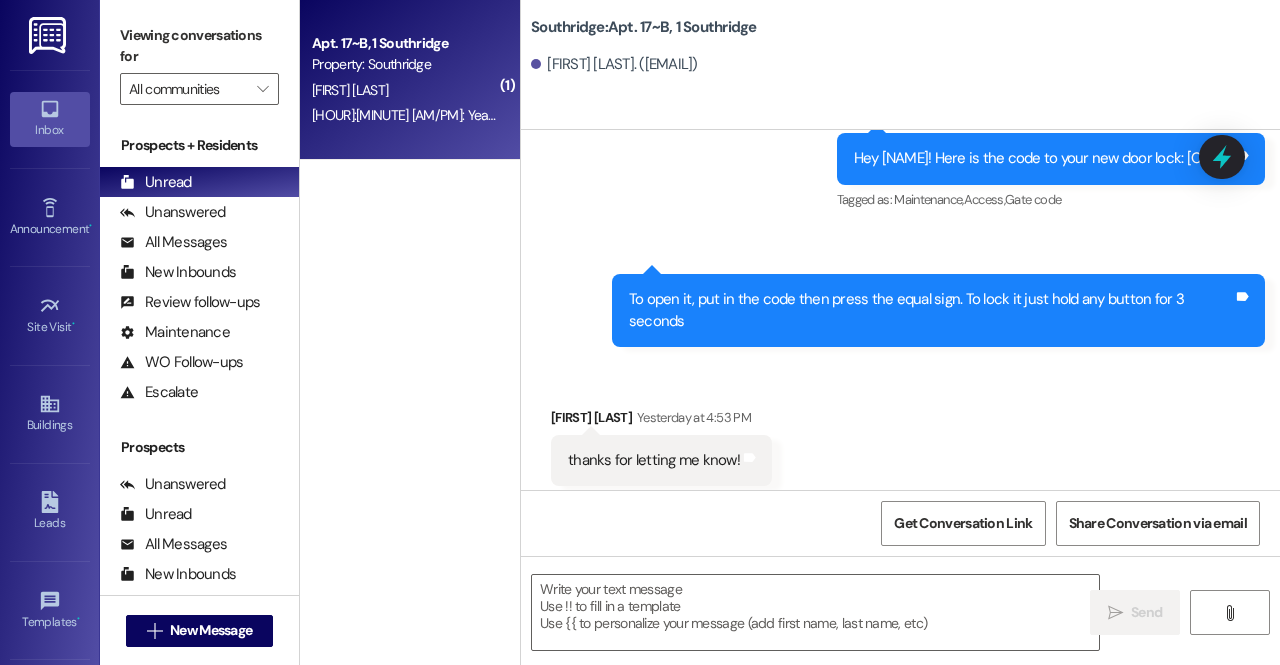 scroll, scrollTop: 47958, scrollLeft: 0, axis: vertical 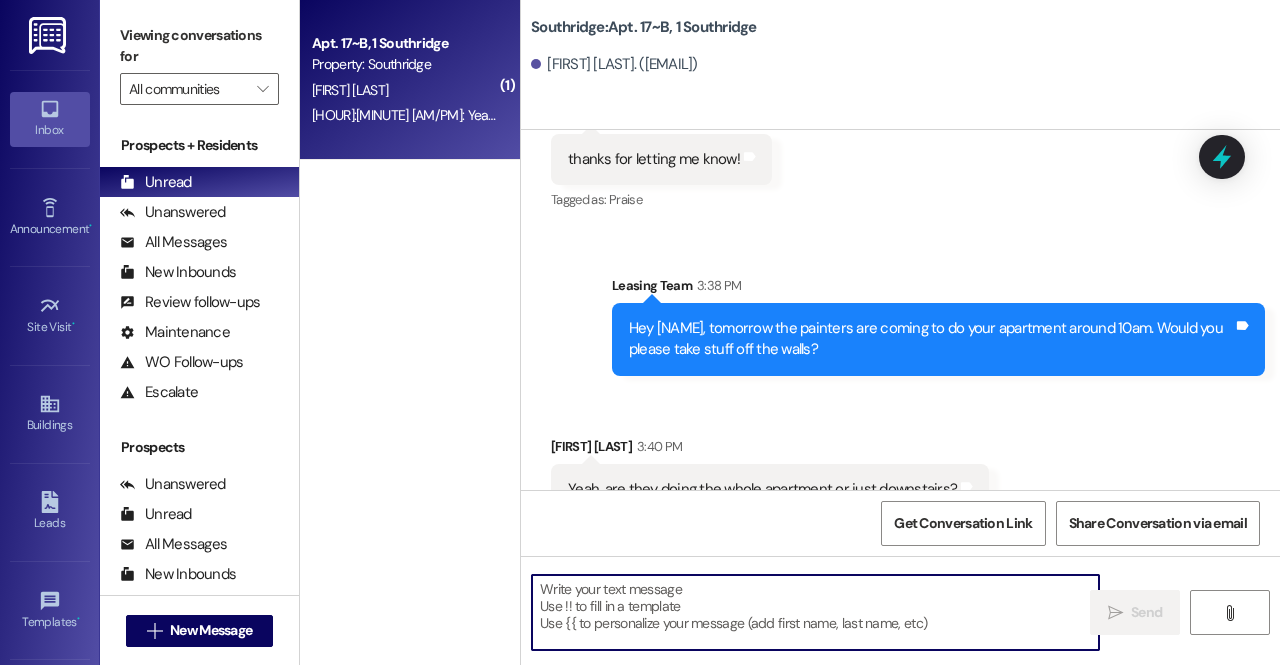 click at bounding box center (815, 612) 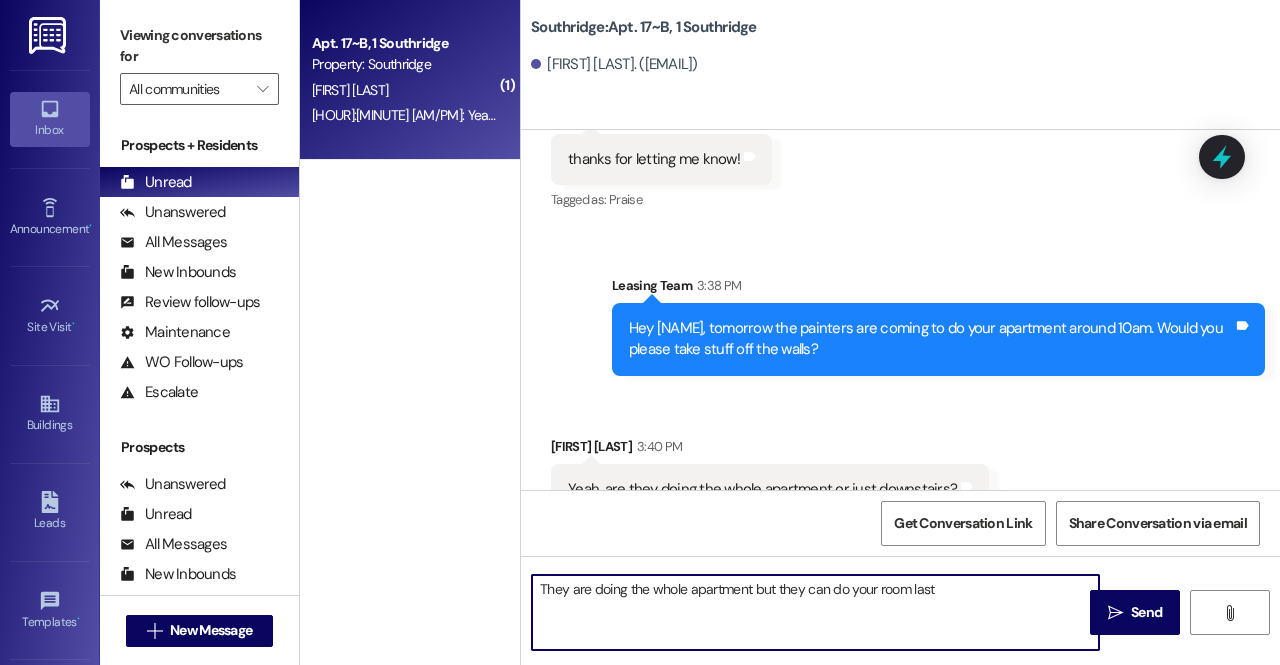 type on "They are doing the whole apartment but they can do your room last!" 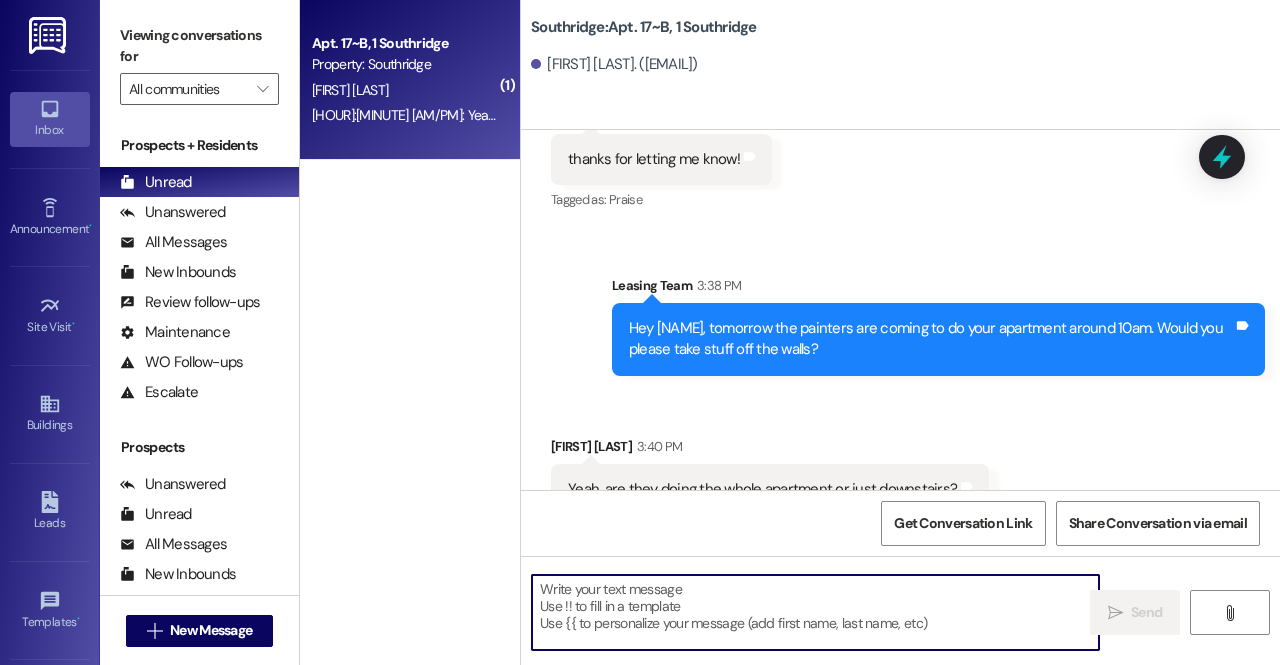 scroll, scrollTop: 47958, scrollLeft: 0, axis: vertical 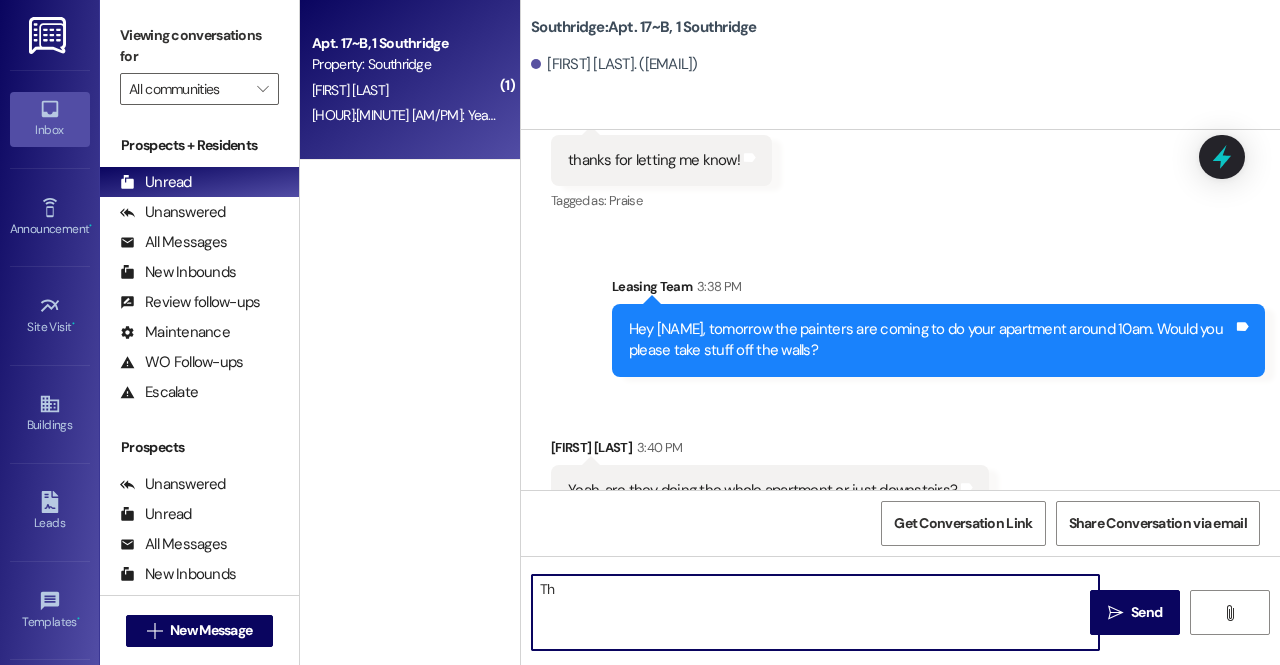 type on "T" 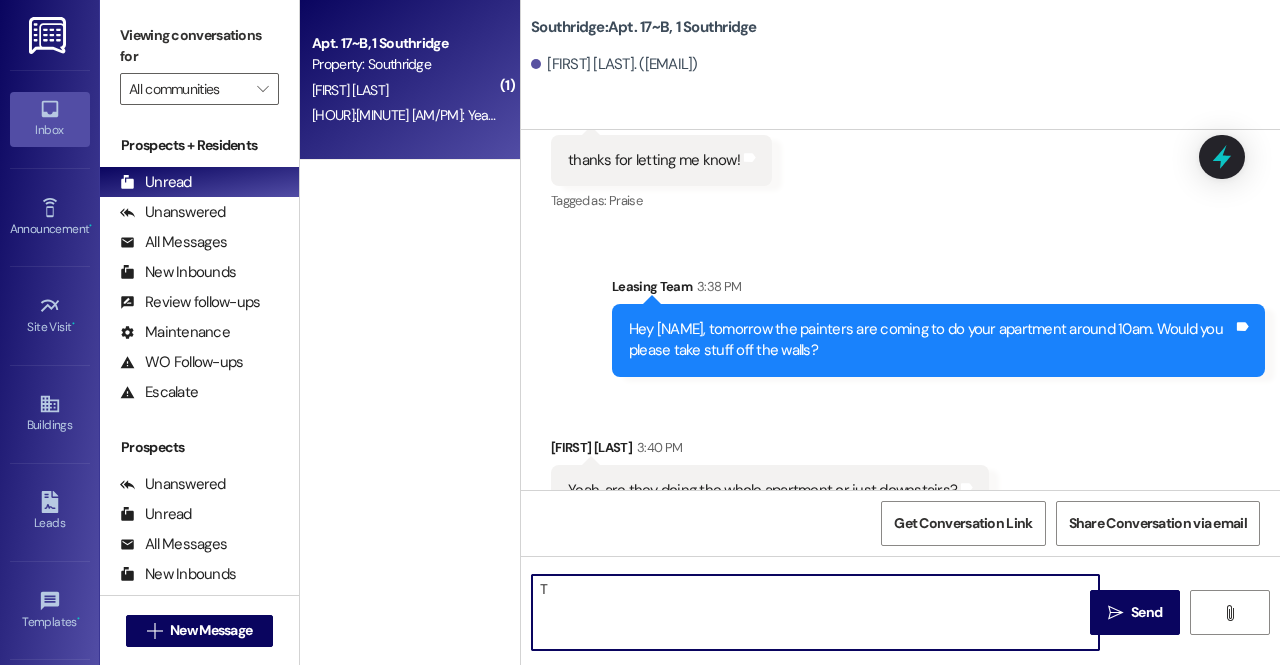 type 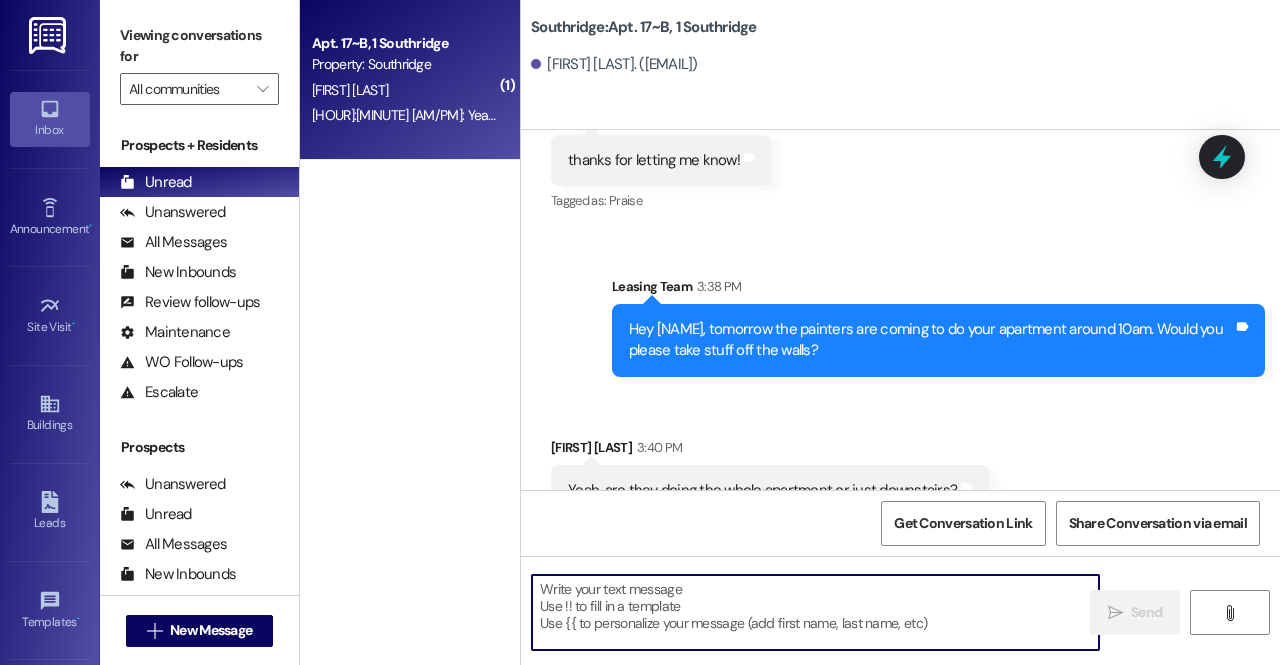 scroll, scrollTop: 48098, scrollLeft: 0, axis: vertical 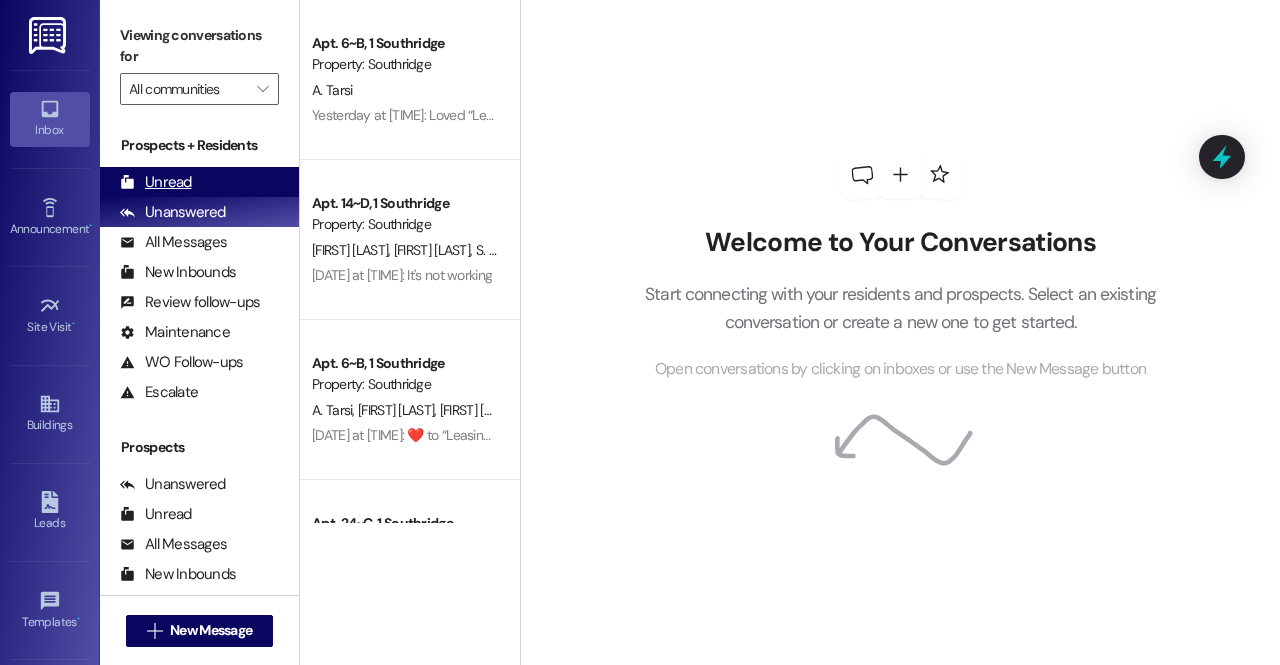 click on "Unread (0)" at bounding box center [199, 182] 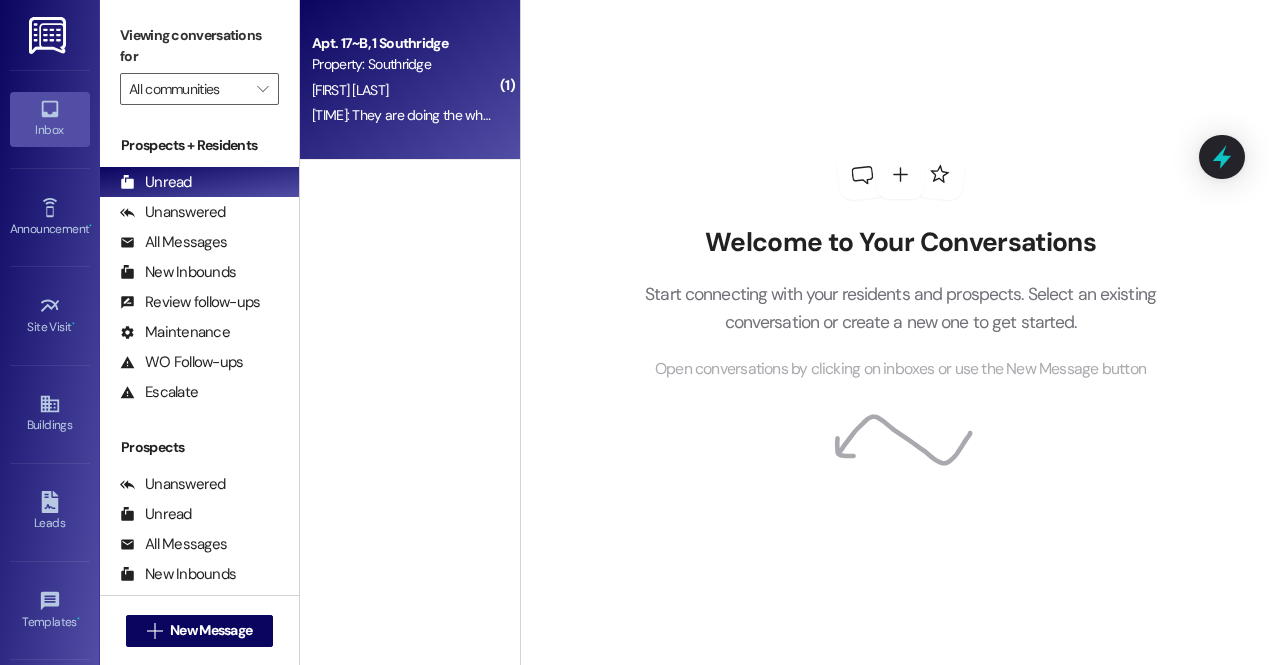 click on "Apt. [NUMBER]~[LETTER], [NUMBER] [STREET] Property: [LAST] [FIRST] [TIME]: They are doing the whole apartment but they can do your room last! [TIME]: They are doing the whole apartment but they can do your room last!" at bounding box center (410, 80) 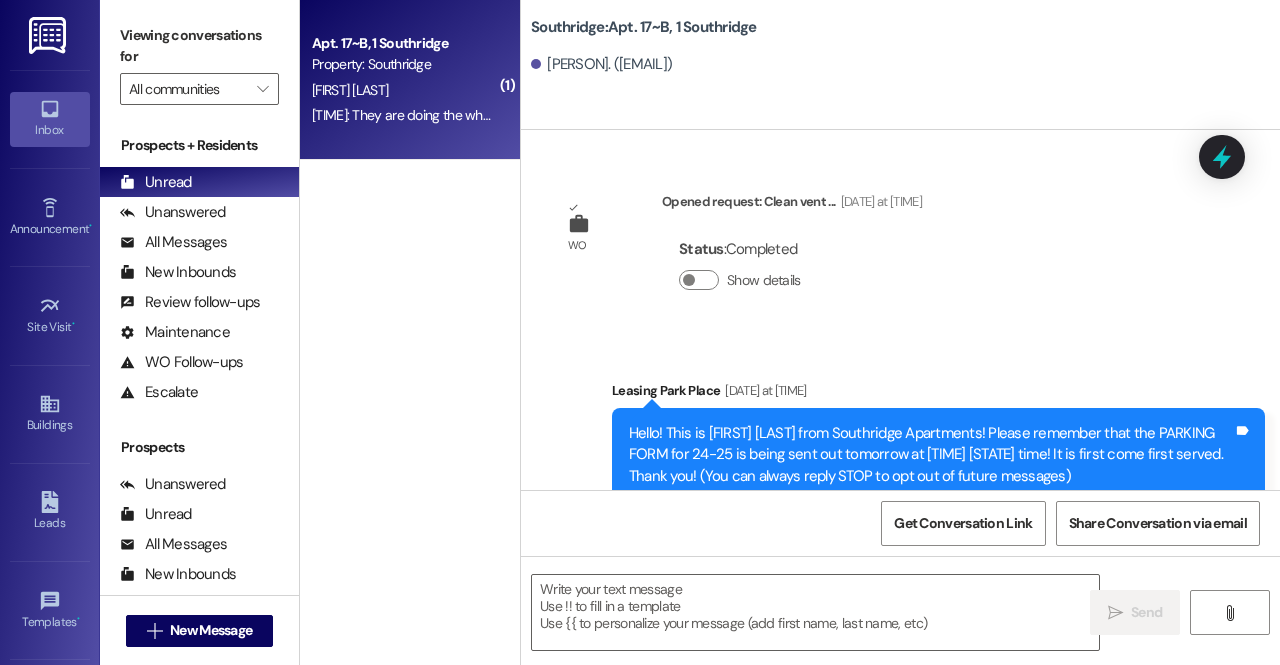 scroll, scrollTop: 48132, scrollLeft: 0, axis: vertical 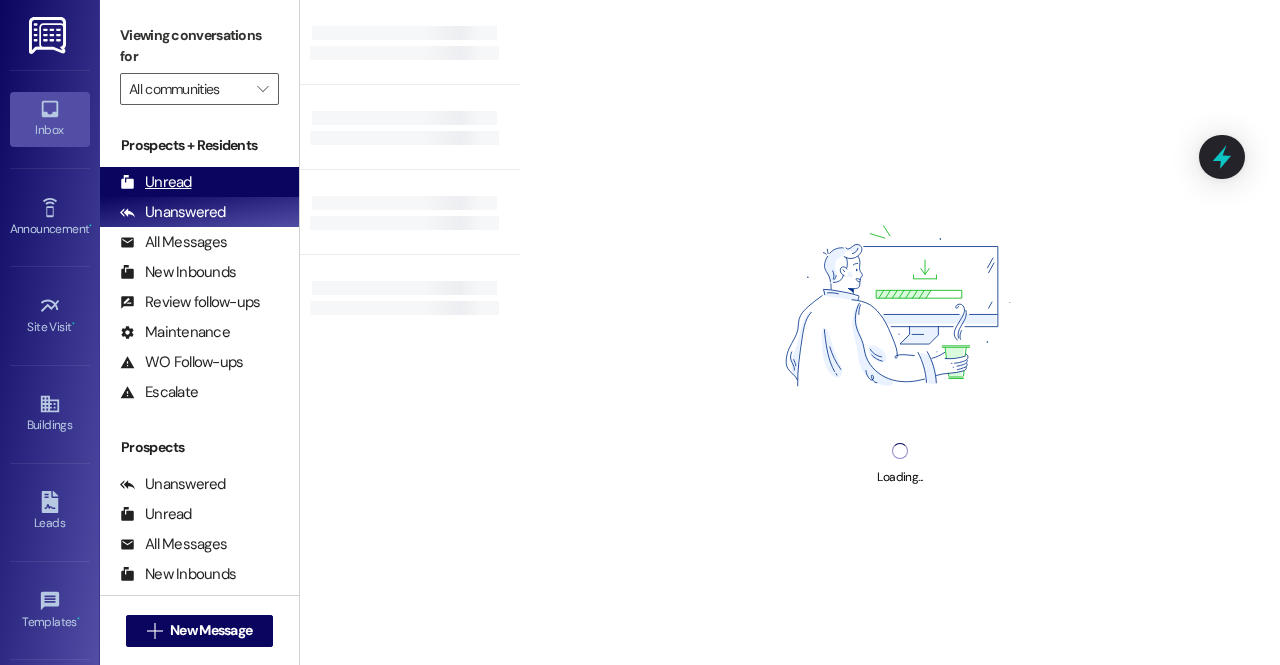 click on "Unread" at bounding box center (156, 182) 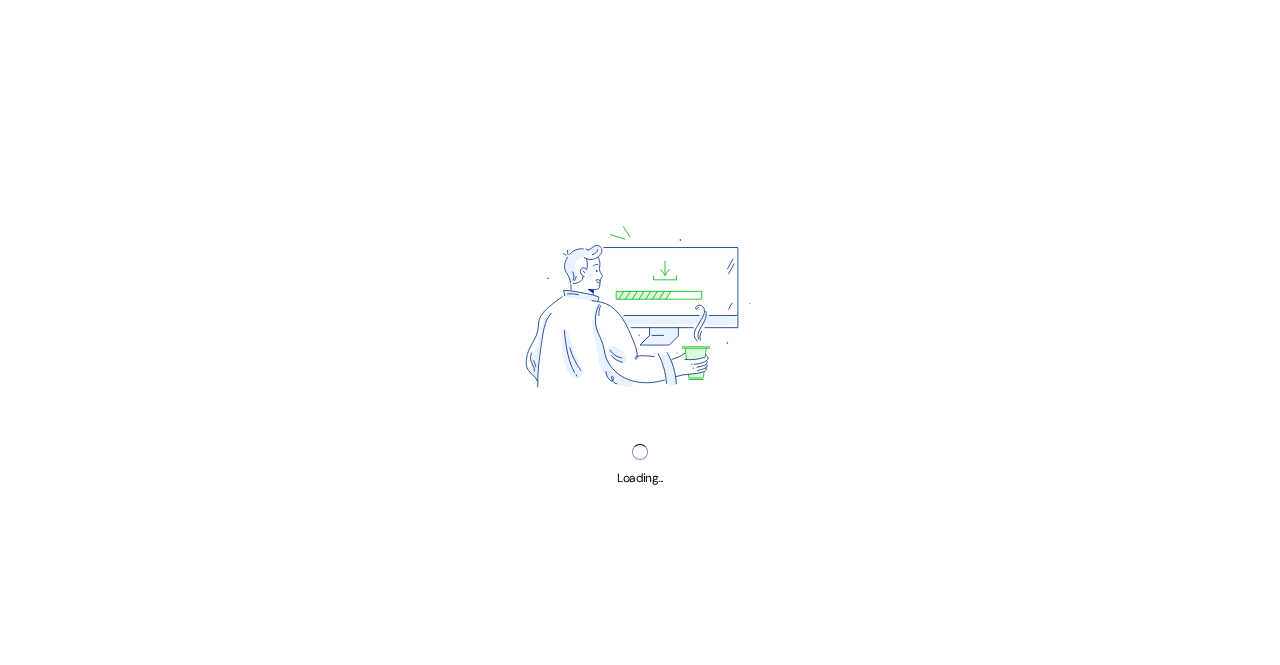 scroll, scrollTop: 0, scrollLeft: 0, axis: both 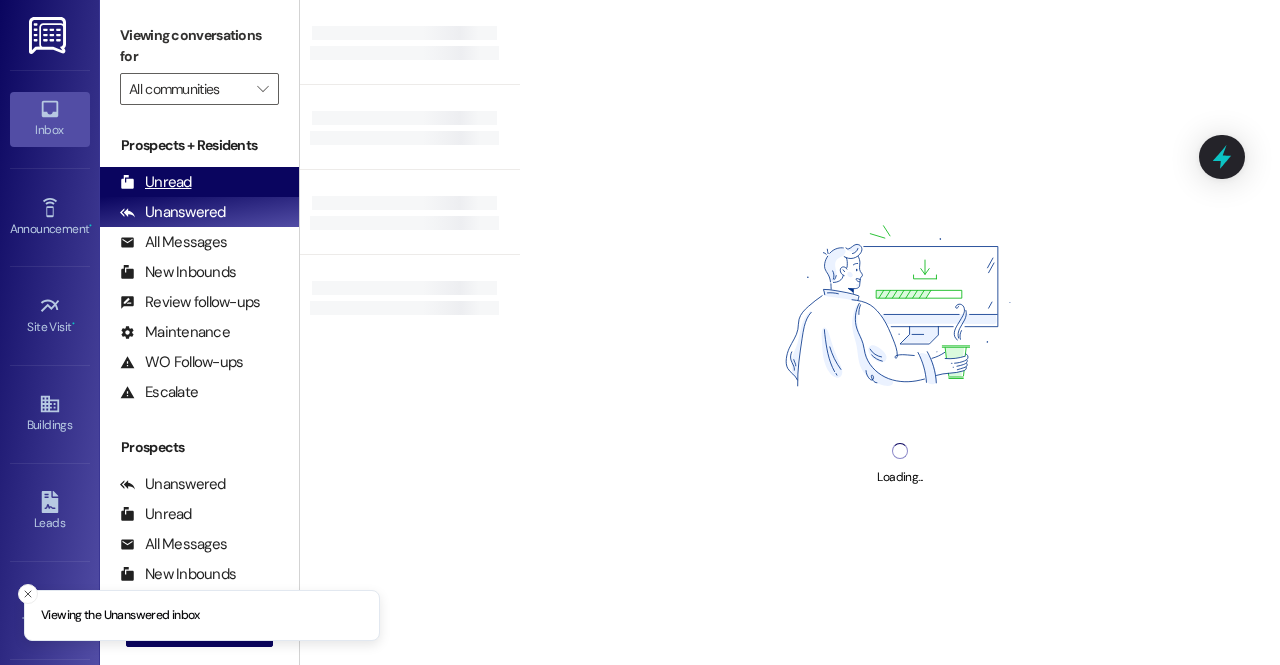 click on "Unread" at bounding box center [156, 182] 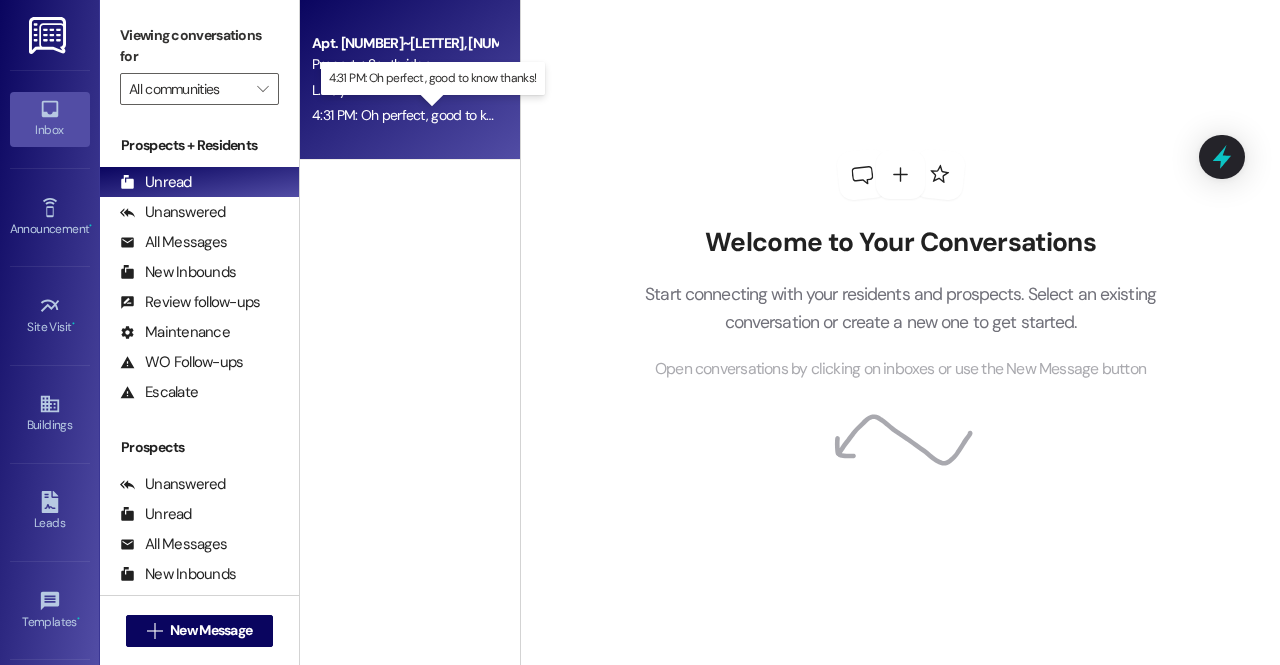 click on "4:31 PM: Oh perfect, good to know thanks! 4:31 PM: Oh perfect, good to know thanks!" at bounding box center (434, 115) 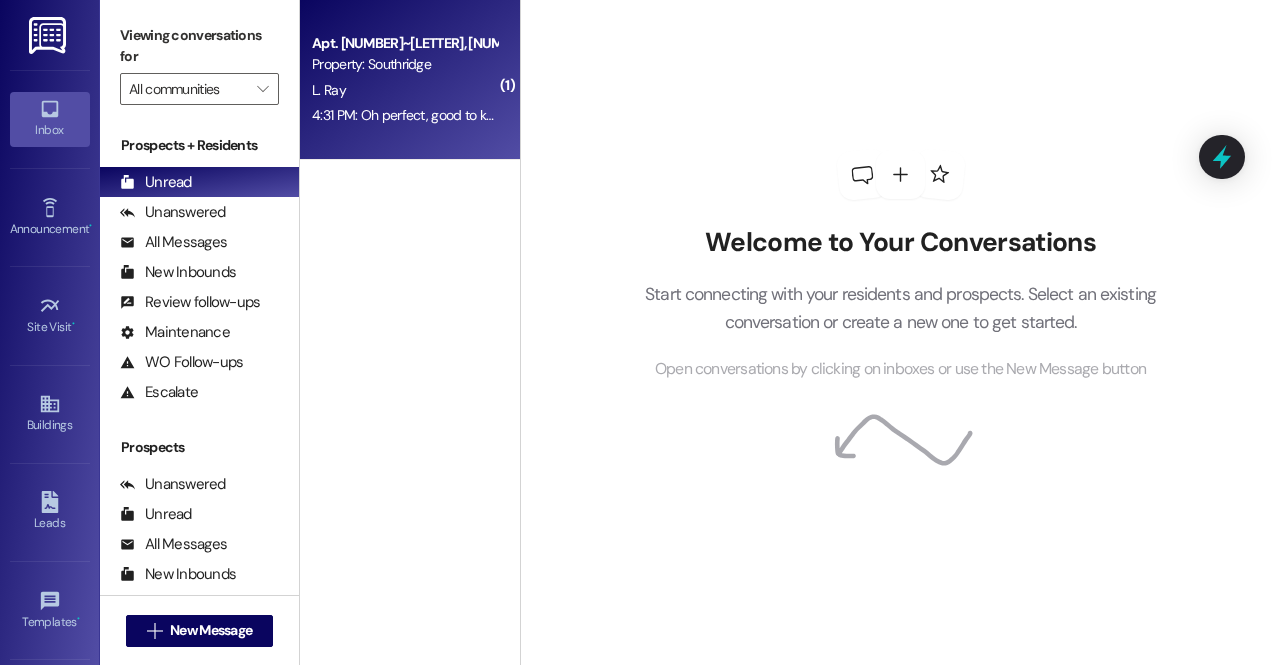 click on "Apt. 7~C, 1 Southridge Property: Southridge L. Ray 4:31 PM: Oh perfect, good to know thanks! 4:31 PM: Oh perfect, good to know thanks!" at bounding box center [410, 80] 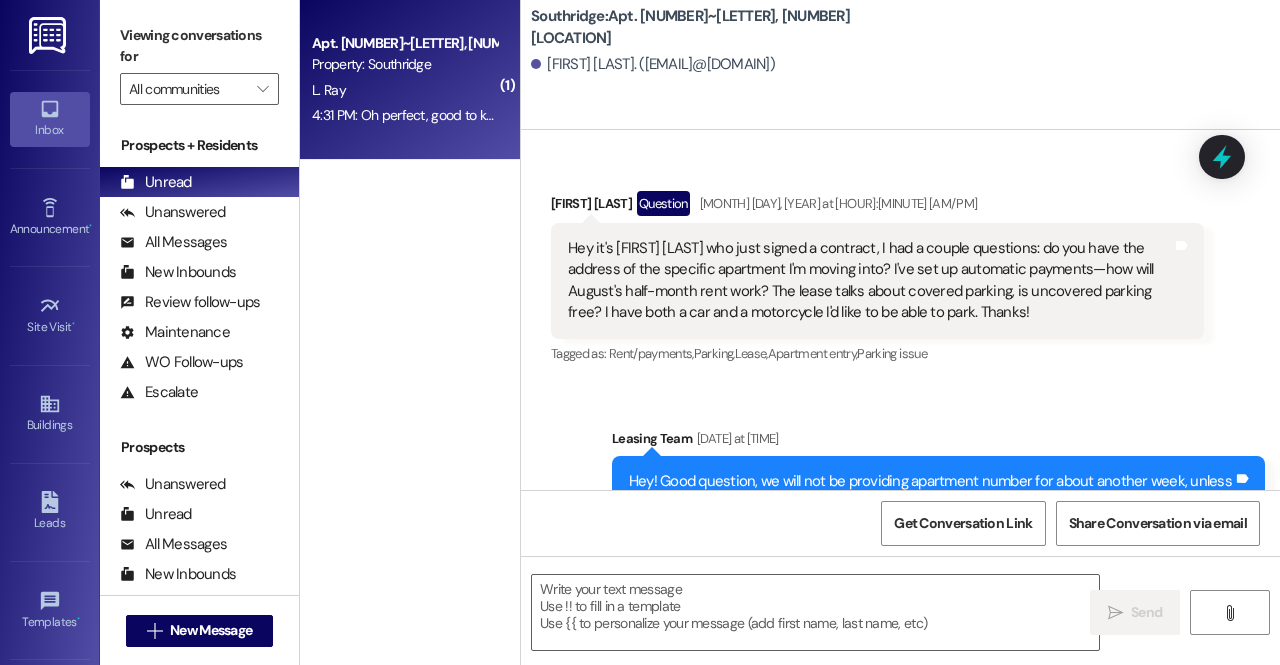 scroll, scrollTop: 29434, scrollLeft: 0, axis: vertical 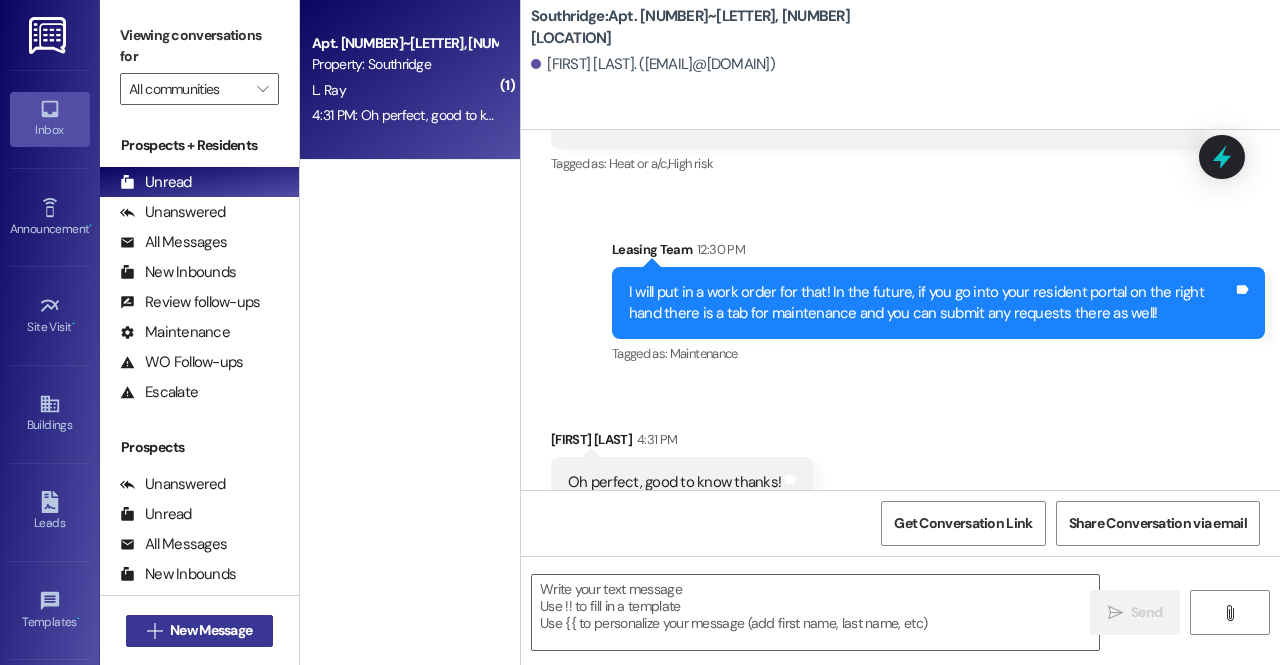 click on "New Message" at bounding box center (211, 630) 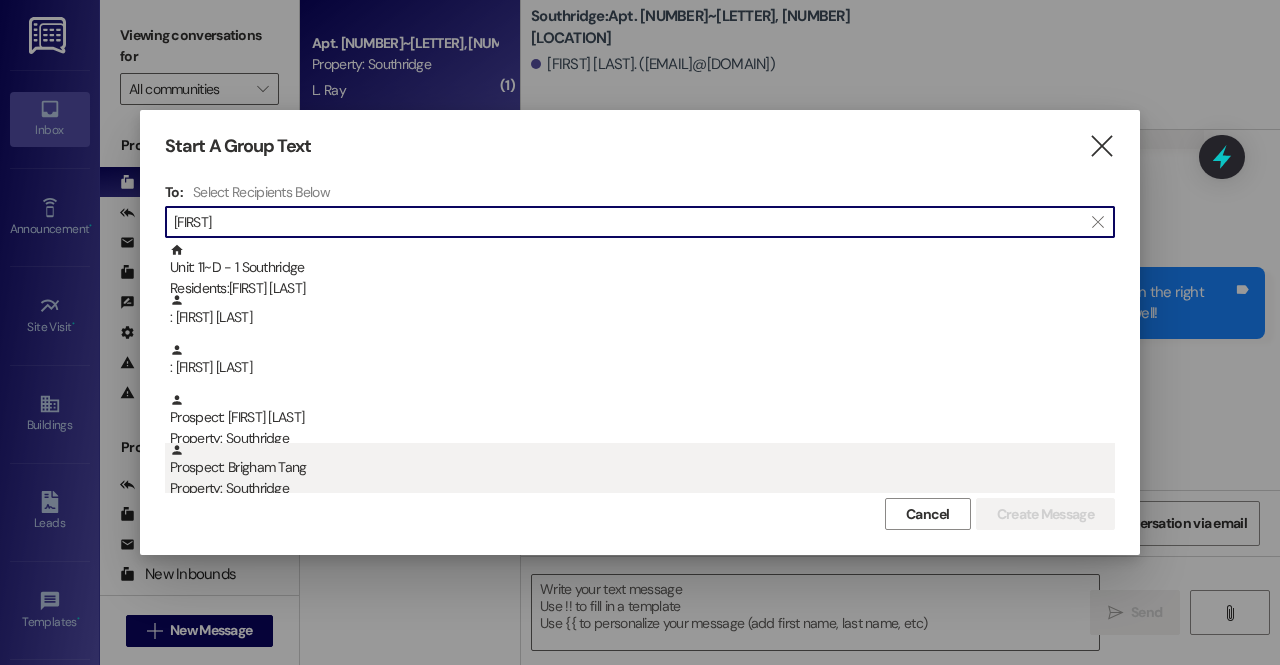 type on "brigham" 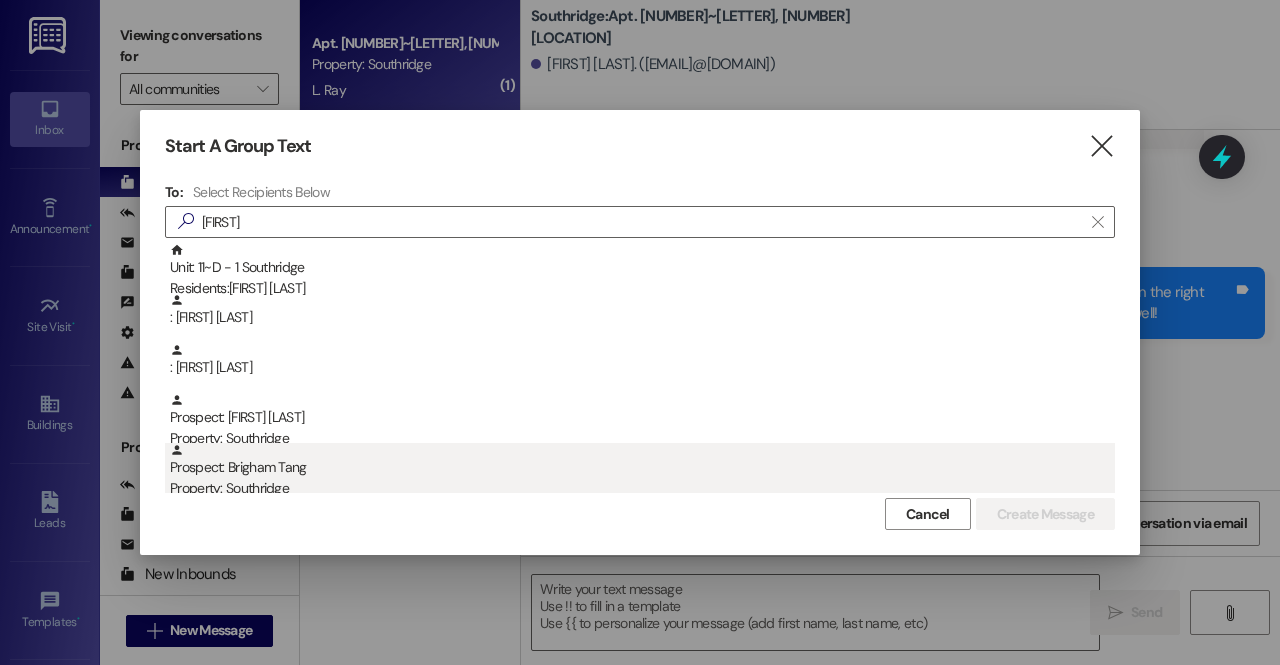 click on "Prospect: Brigham Tang Property: Southridge" at bounding box center [642, 471] 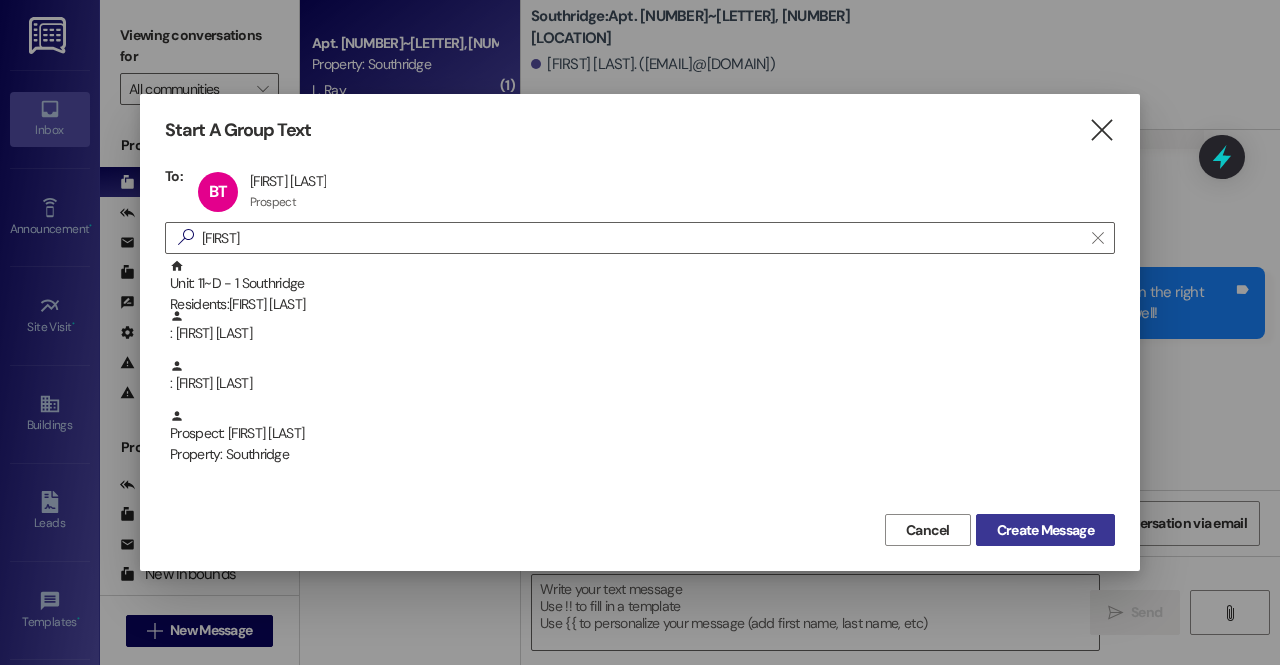 drag, startPoint x: 1008, startPoint y: 507, endPoint x: 1018, endPoint y: 513, distance: 11.661903 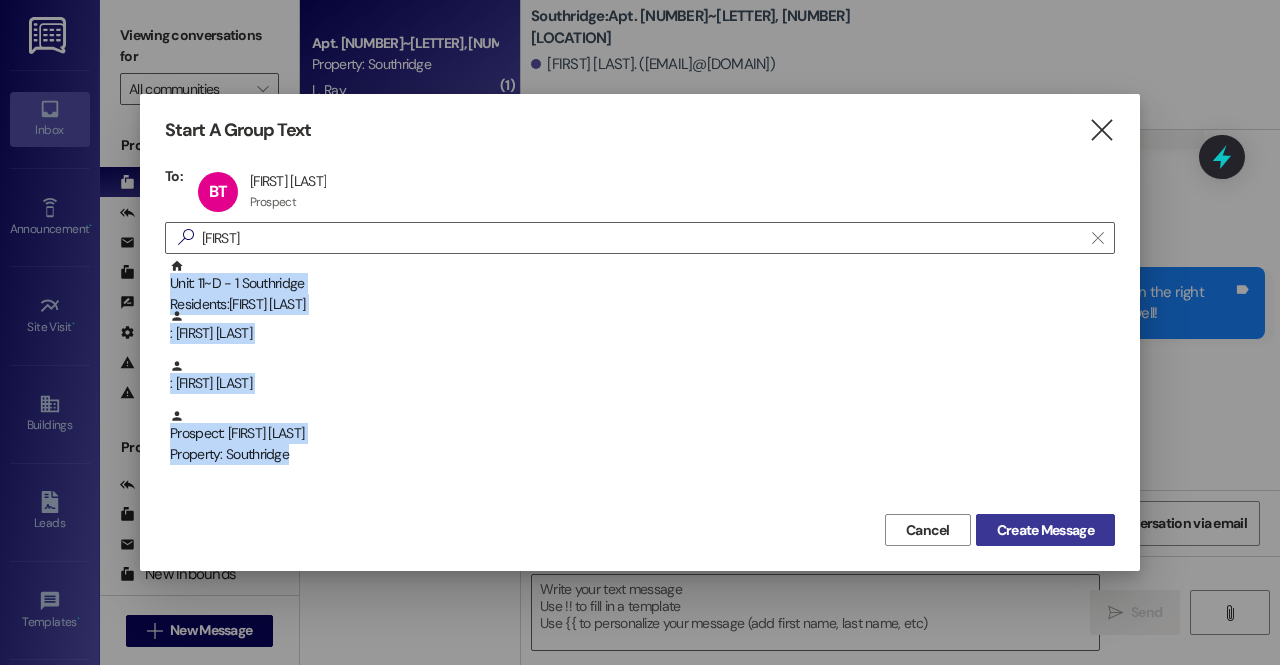 click on "Create Message" at bounding box center [1045, 530] 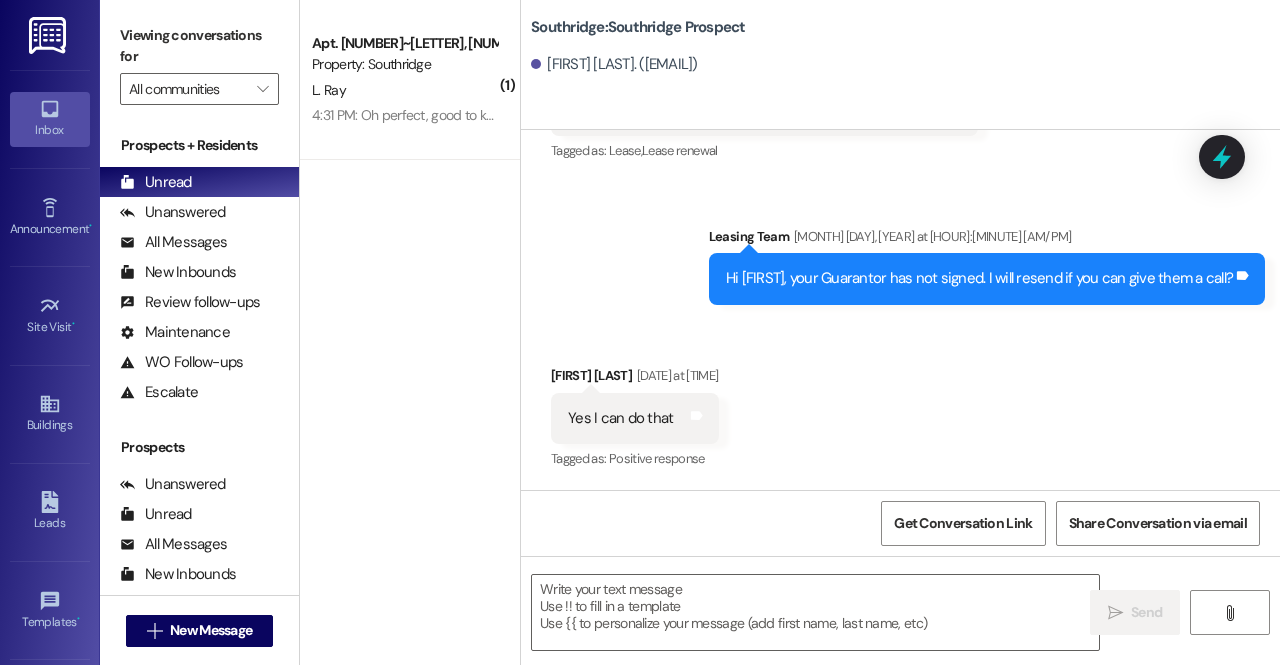 scroll, scrollTop: 1703, scrollLeft: 0, axis: vertical 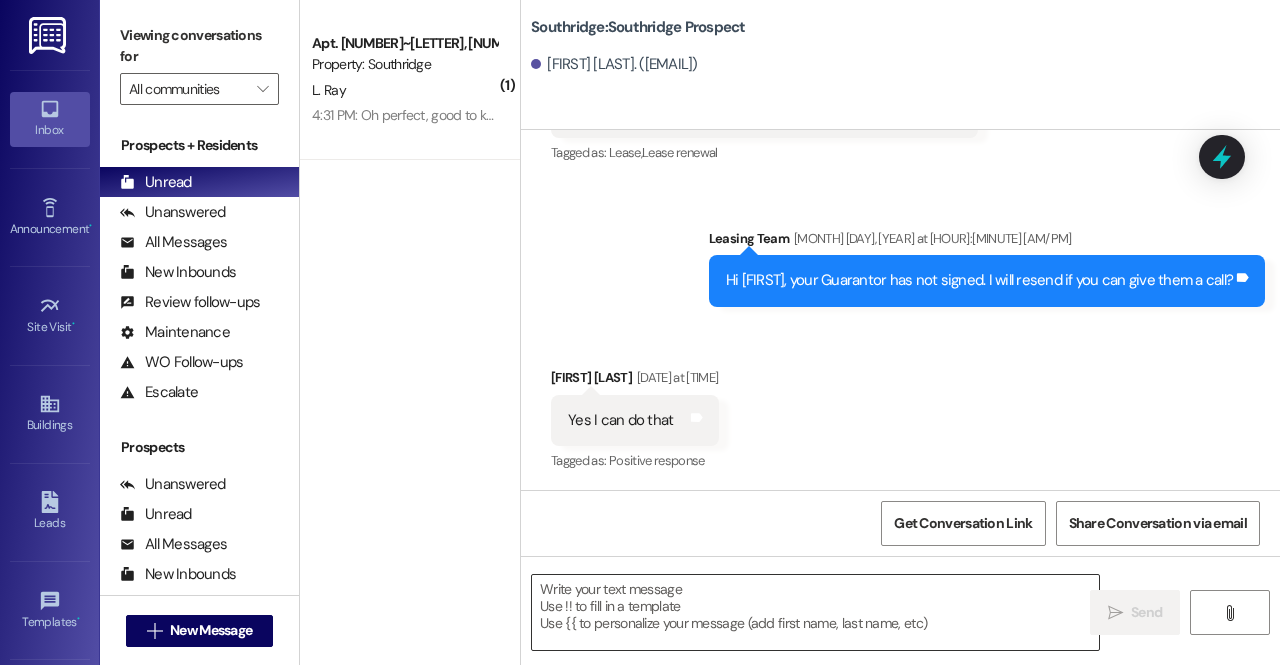 click at bounding box center [815, 612] 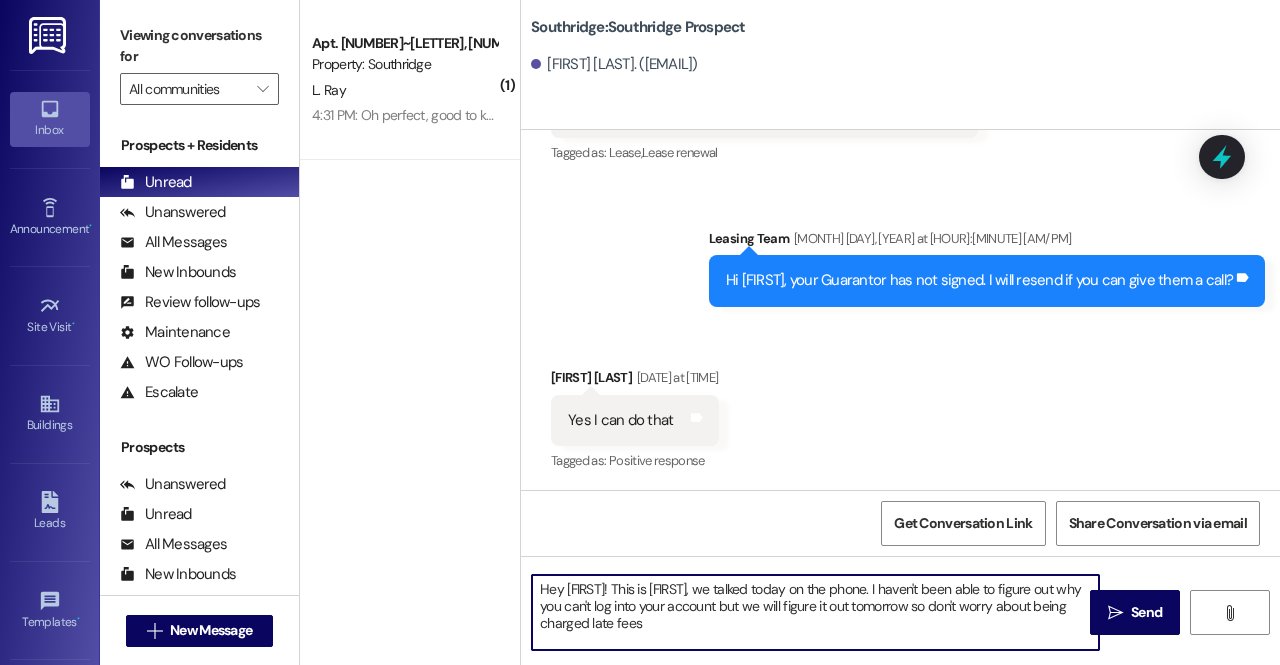 type on "Hey Brigham! This is Alyssa, we talked today on the phone. I haven't been able to figure out why you can't log into your account but we will figure it out tomorrow so don't worry about being charged late fees." 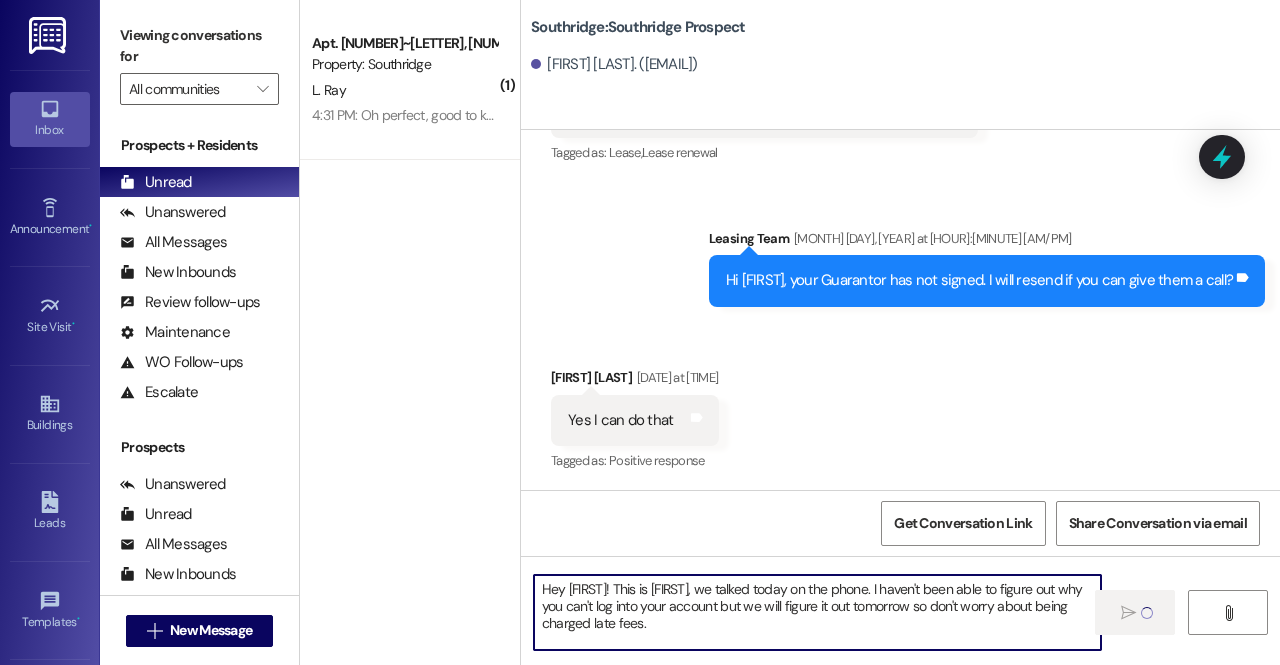 type 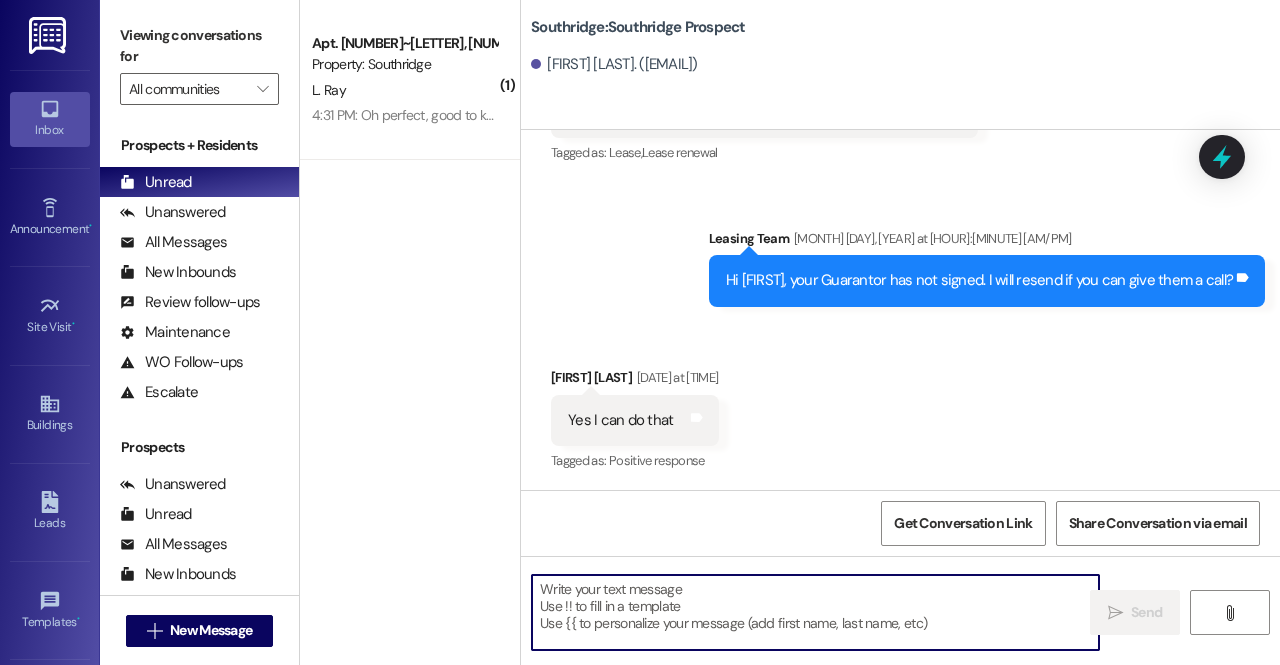 scroll, scrollTop: 1886, scrollLeft: 0, axis: vertical 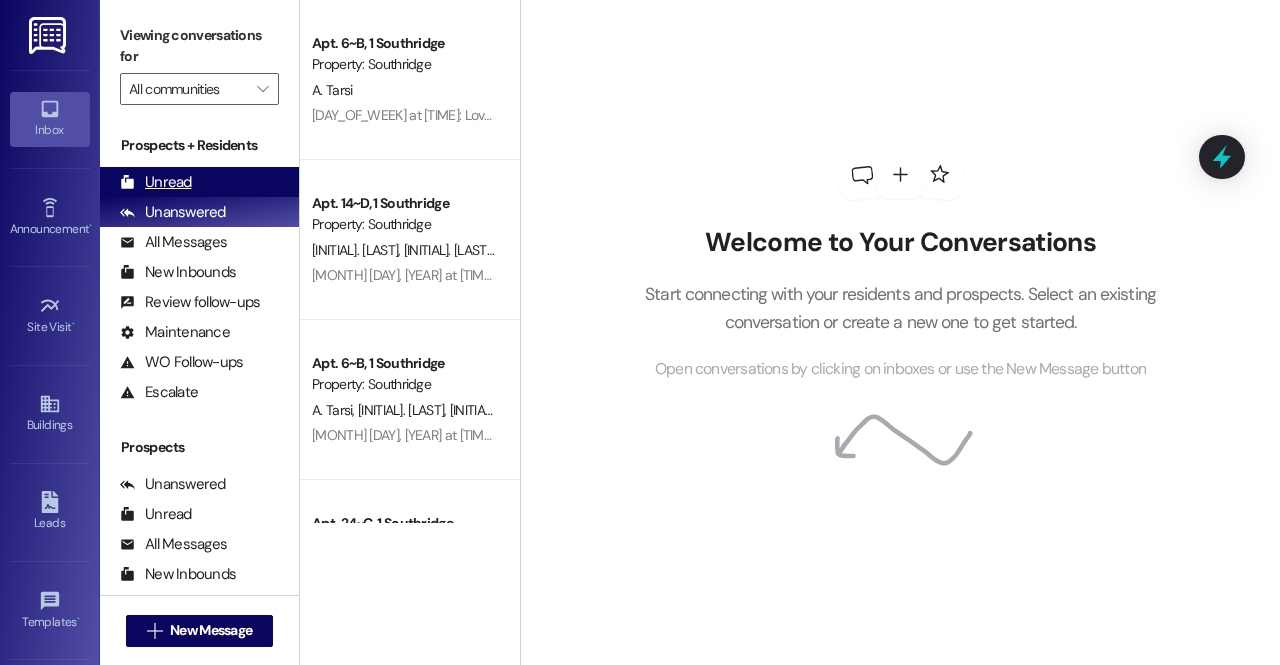 click on "Unread (0)" at bounding box center [199, 182] 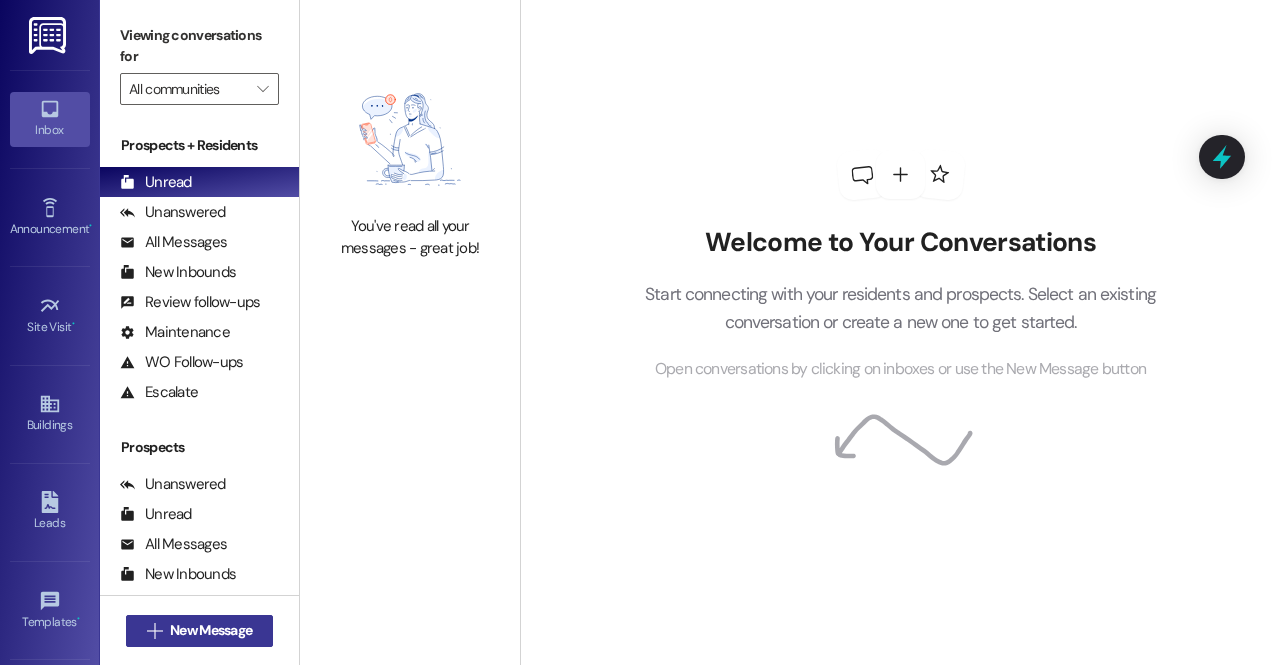 click on "New Message" at bounding box center [211, 630] 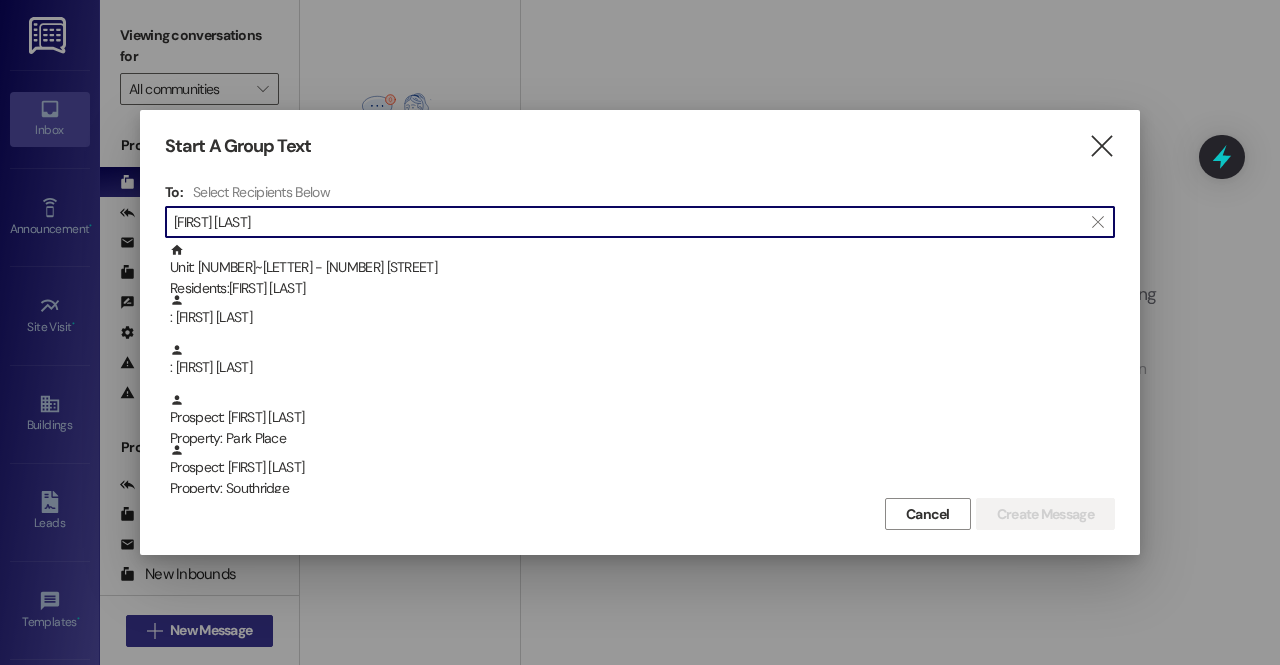 type on "[FIRST] [LAST]" 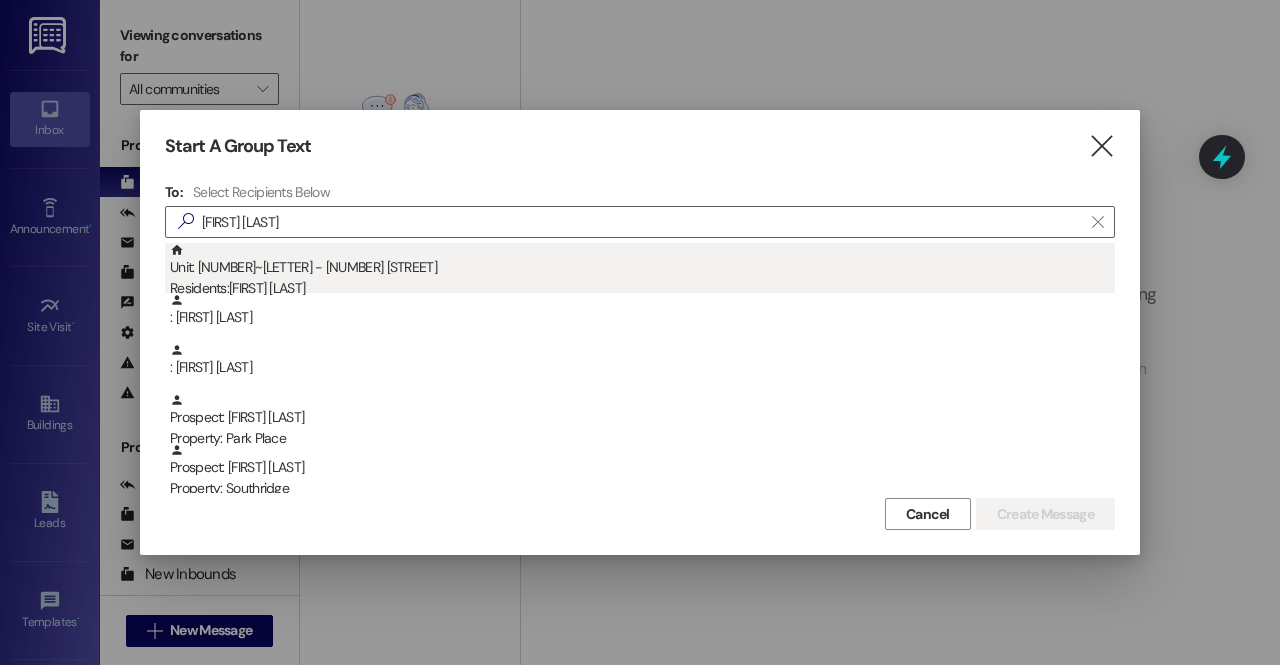 click on "Unit: 1~A - 1 Southridge Residents:  Andrew Parks" at bounding box center [642, 271] 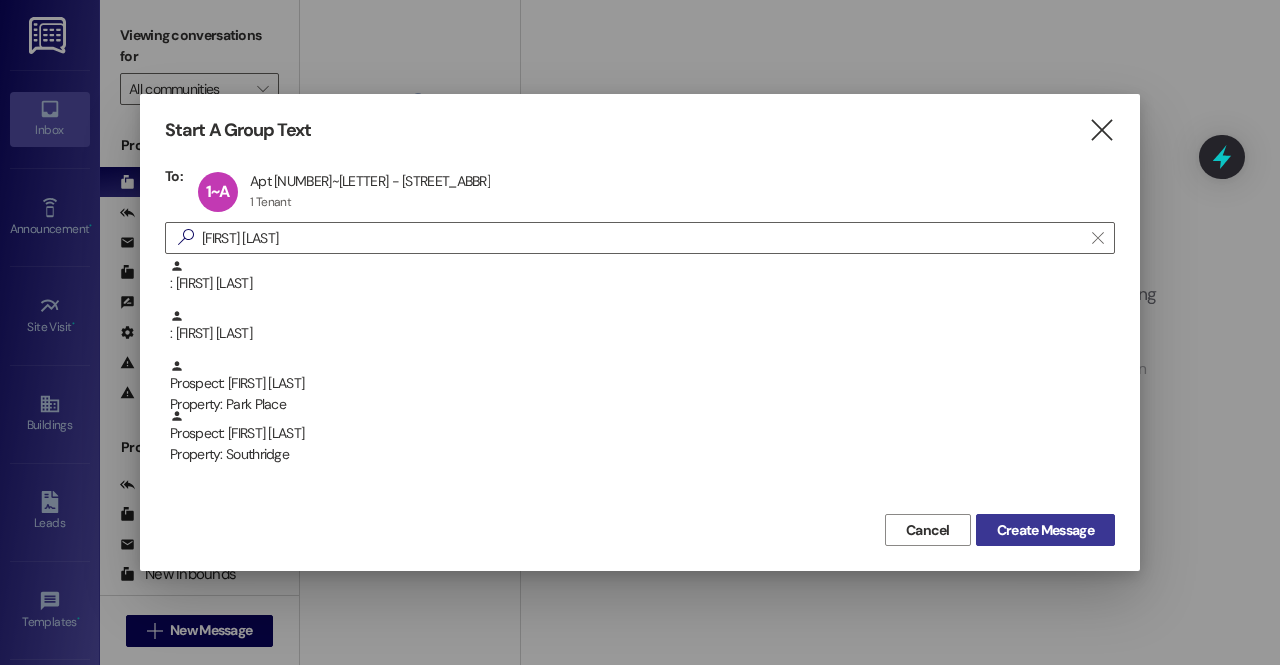 click on "Create Message" at bounding box center (1045, 530) 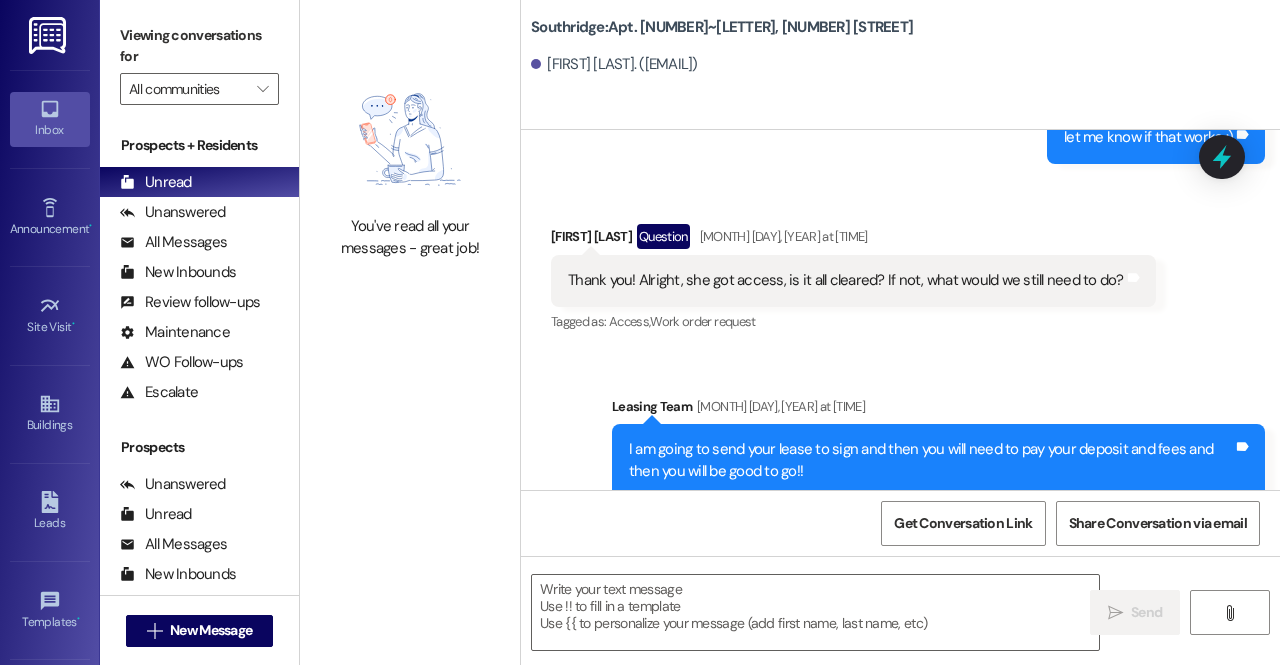 scroll, scrollTop: 1538, scrollLeft: 0, axis: vertical 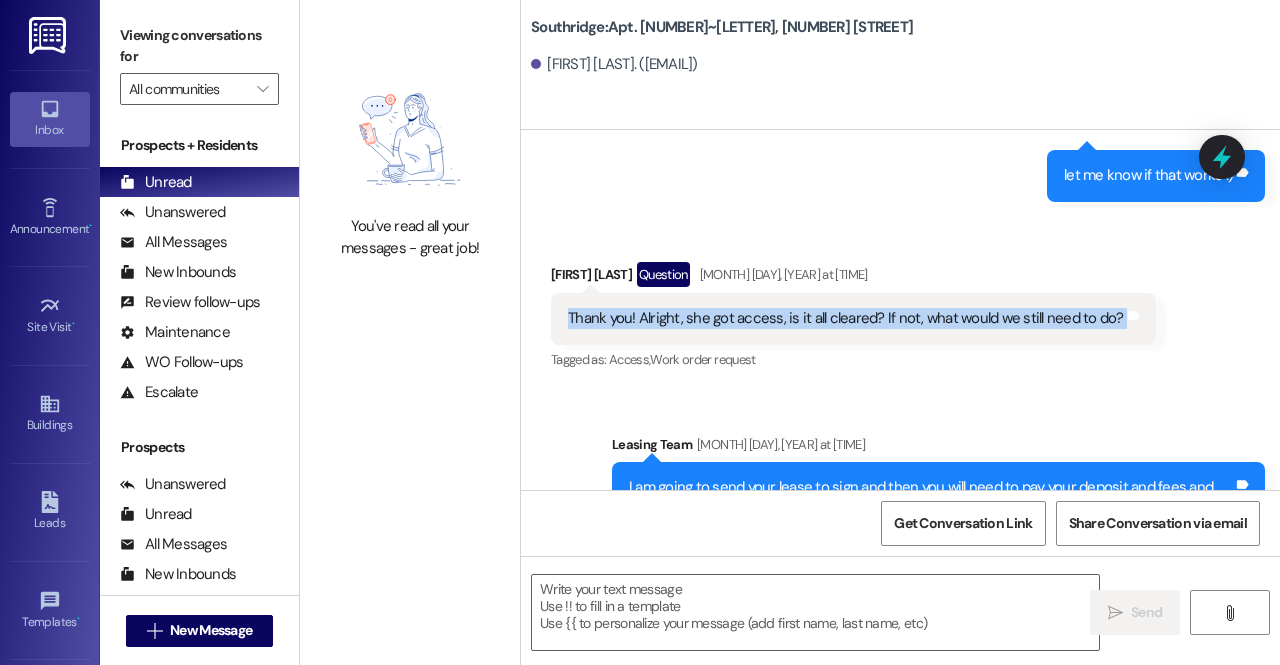 drag, startPoint x: 571, startPoint y: 308, endPoint x: 1135, endPoint y: 313, distance: 564.02216 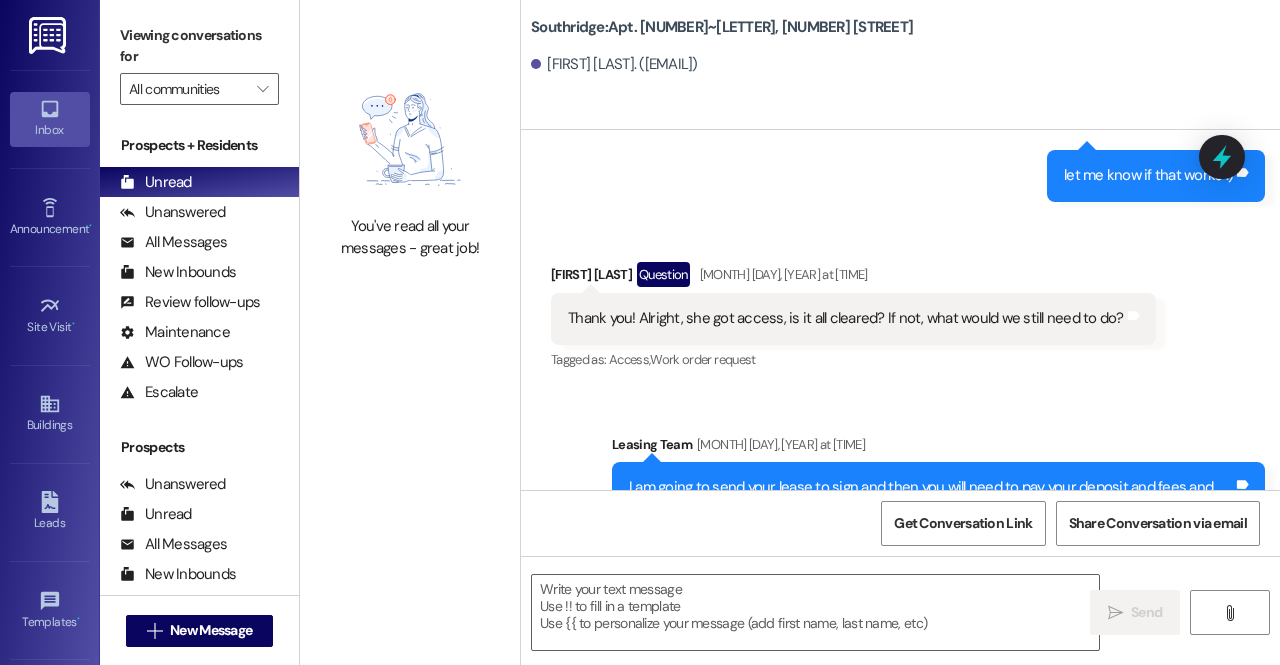 click on "Received via SMS Andrew Parks Question Nov 12, 2024 at 5:26 PM Thank you! Alright, she got access, is it all cleared? If not, what would we still need to do? Tags and notes Tagged as:   Access ,  Click to highlight conversations about Access Work order request Click to highlight conversations about Work order request" at bounding box center [853, 318] 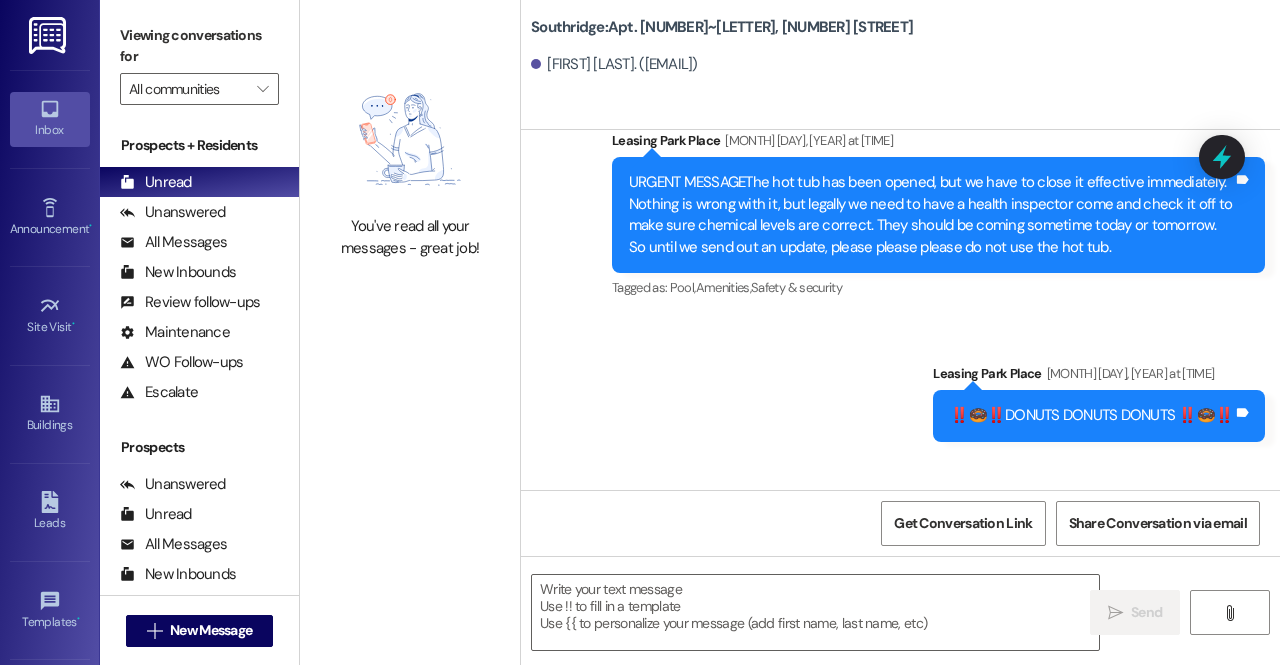 scroll, scrollTop: 6058, scrollLeft: 0, axis: vertical 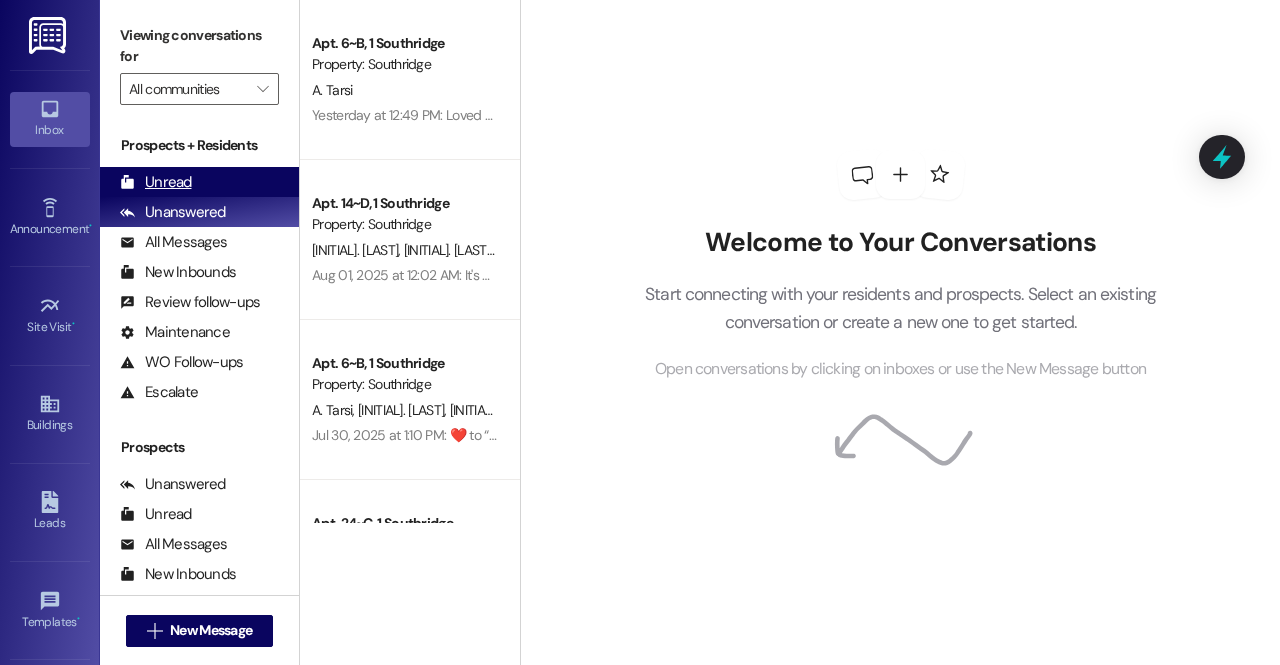 click on "Unread" at bounding box center (156, 182) 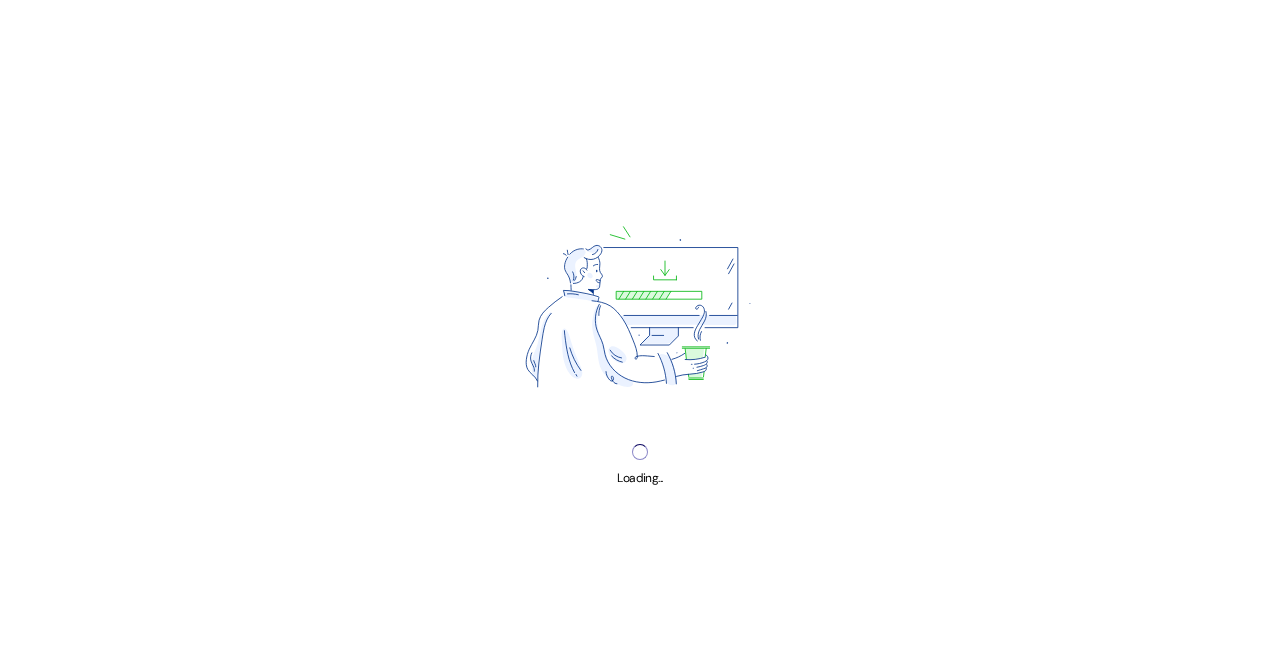 scroll, scrollTop: 0, scrollLeft: 0, axis: both 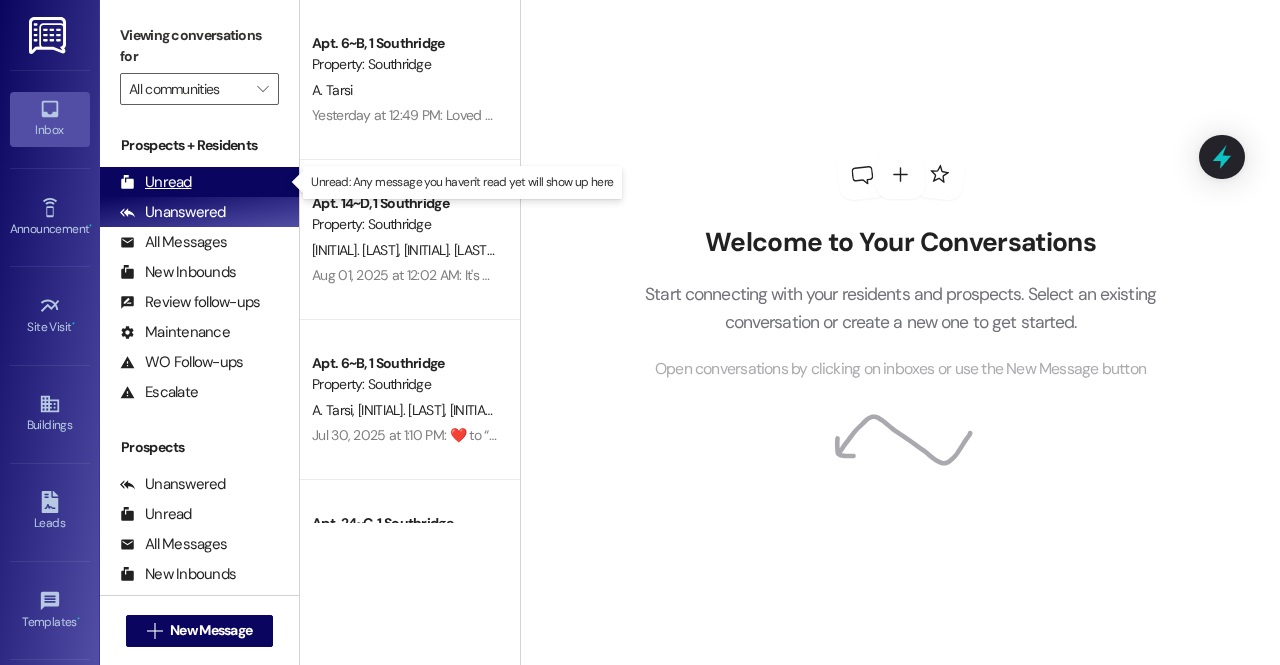 click on "Unread (0)" at bounding box center (199, 182) 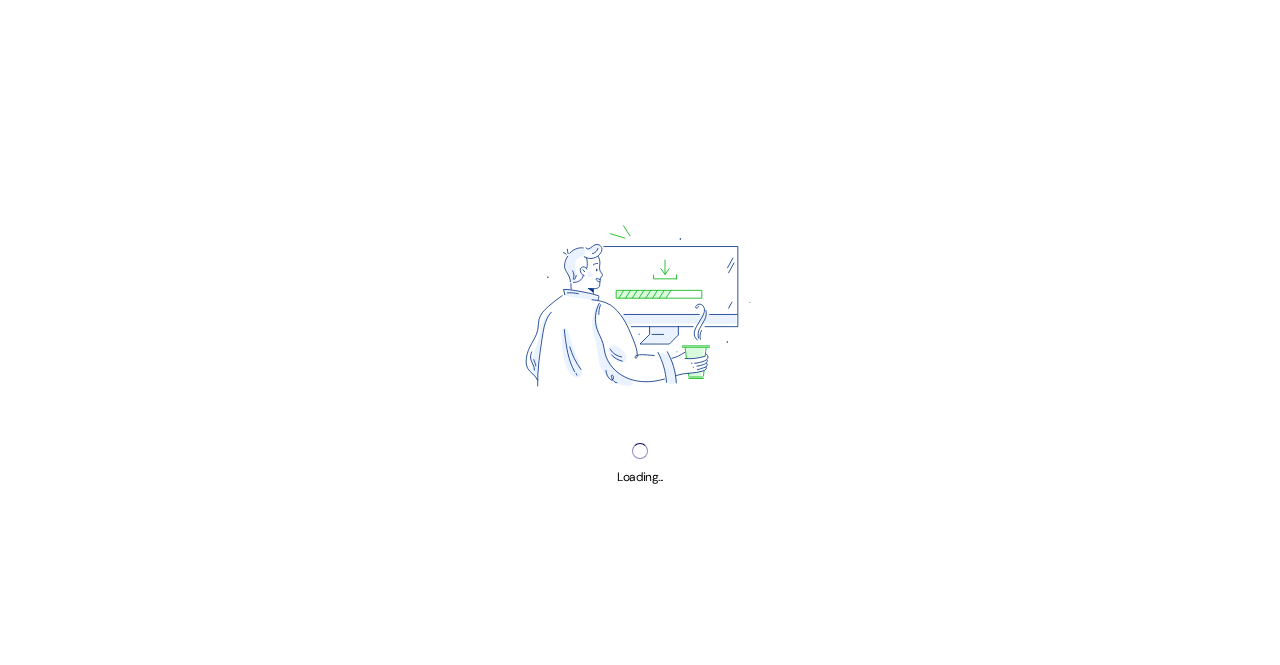 scroll, scrollTop: 0, scrollLeft: 0, axis: both 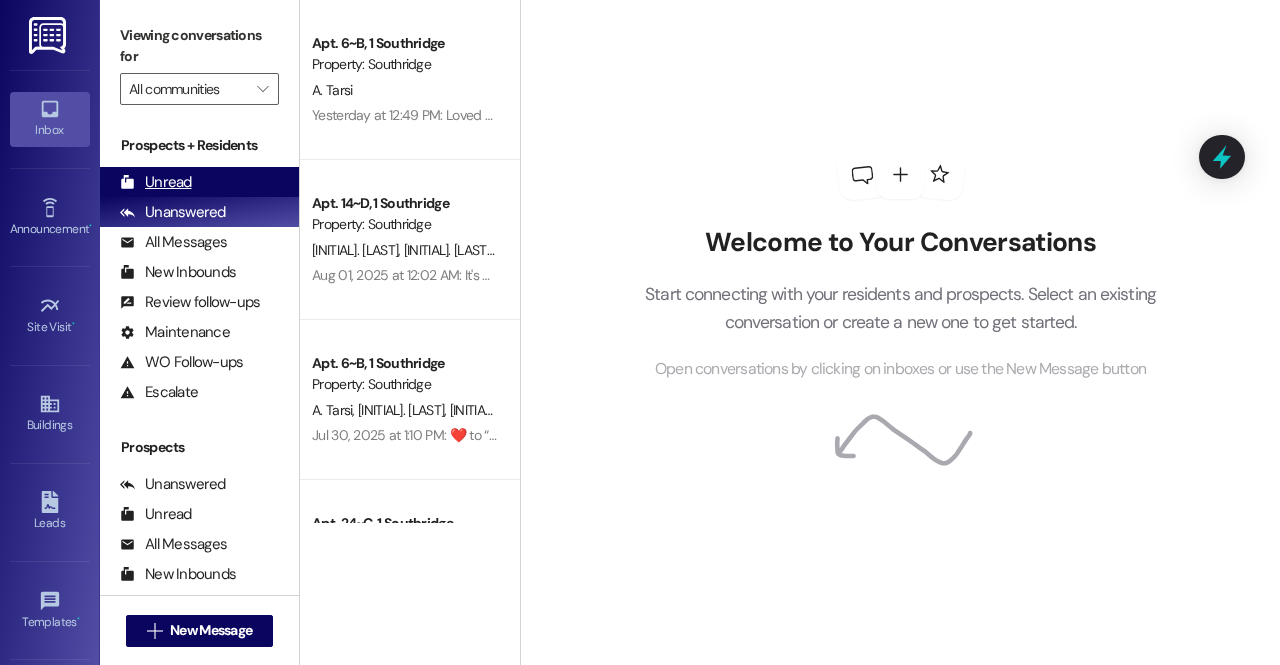 click on "Unread (0)" at bounding box center [199, 182] 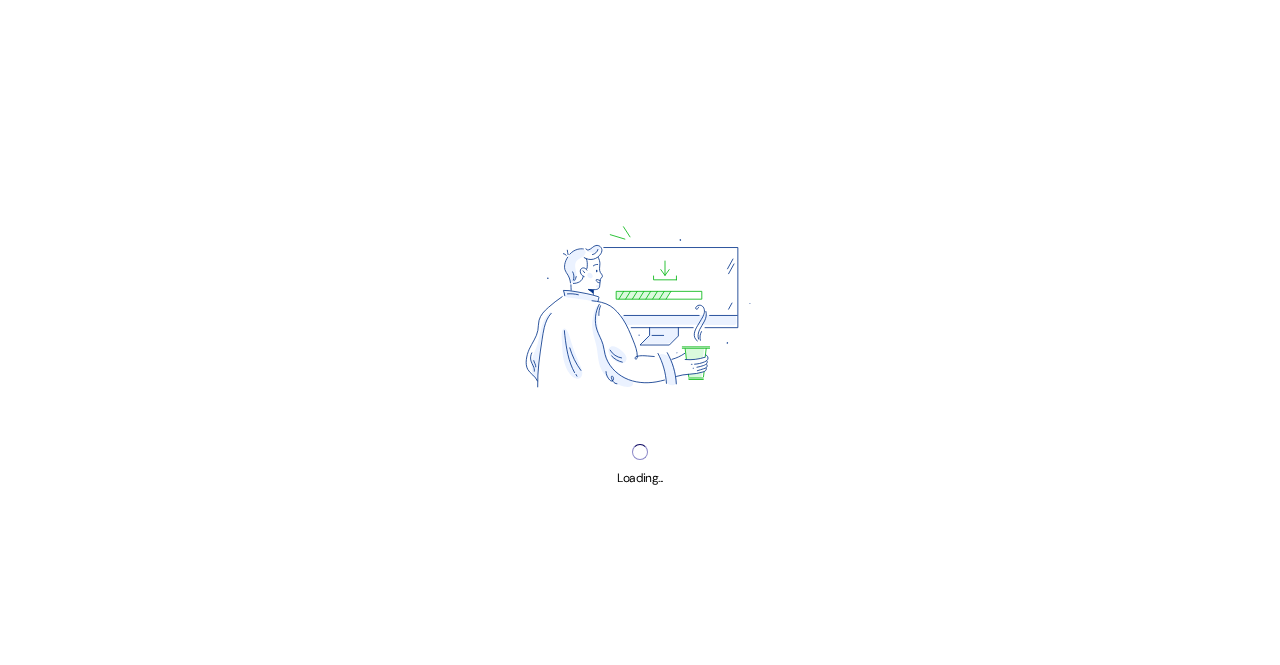 scroll, scrollTop: 0, scrollLeft: 0, axis: both 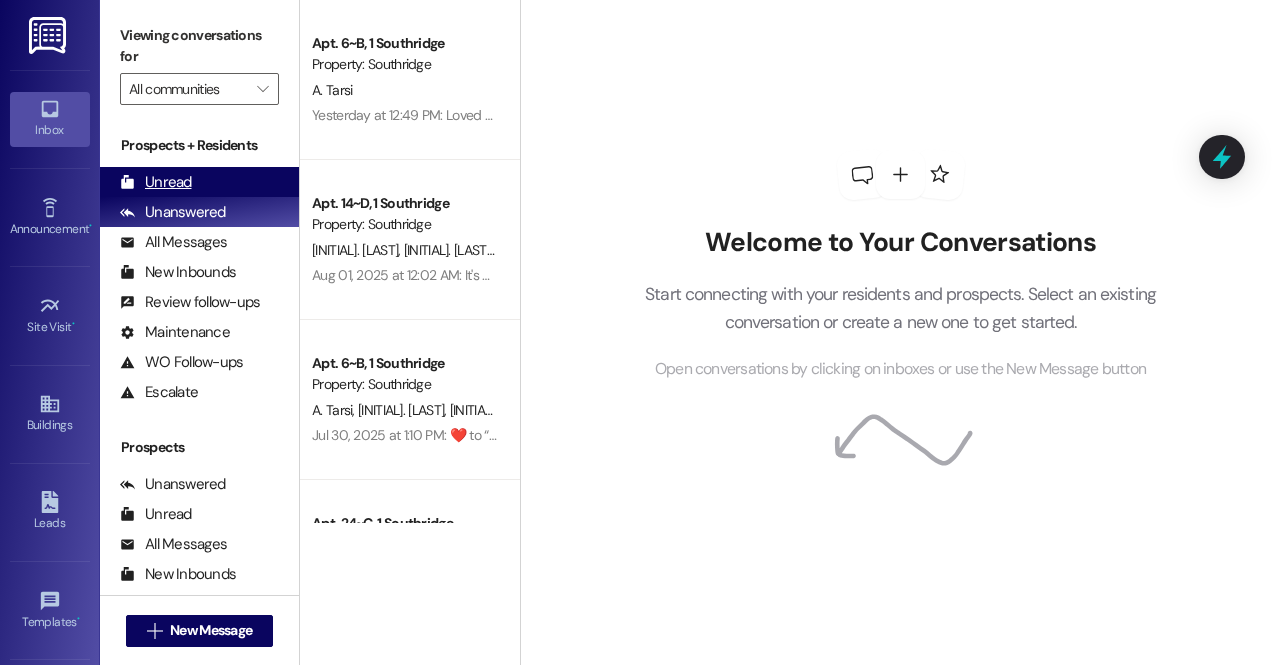 click on "Unread" at bounding box center (156, 182) 